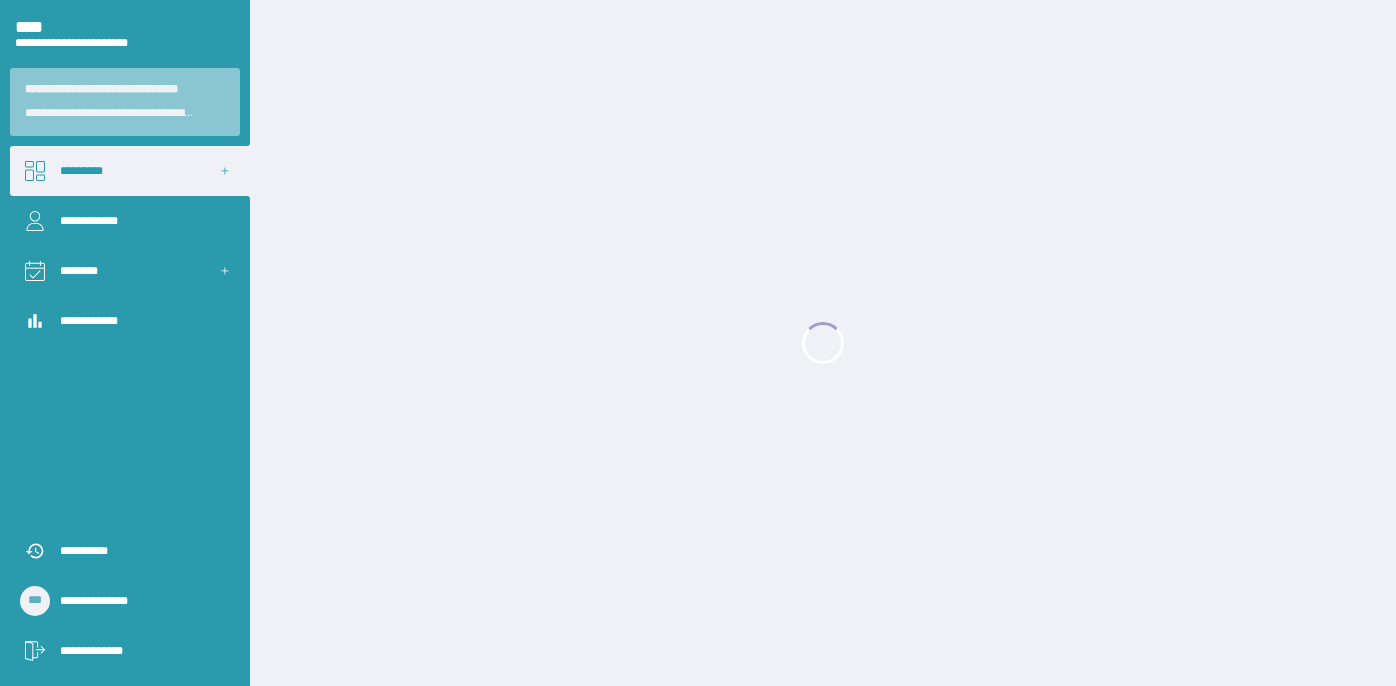 scroll, scrollTop: 0, scrollLeft: 0, axis: both 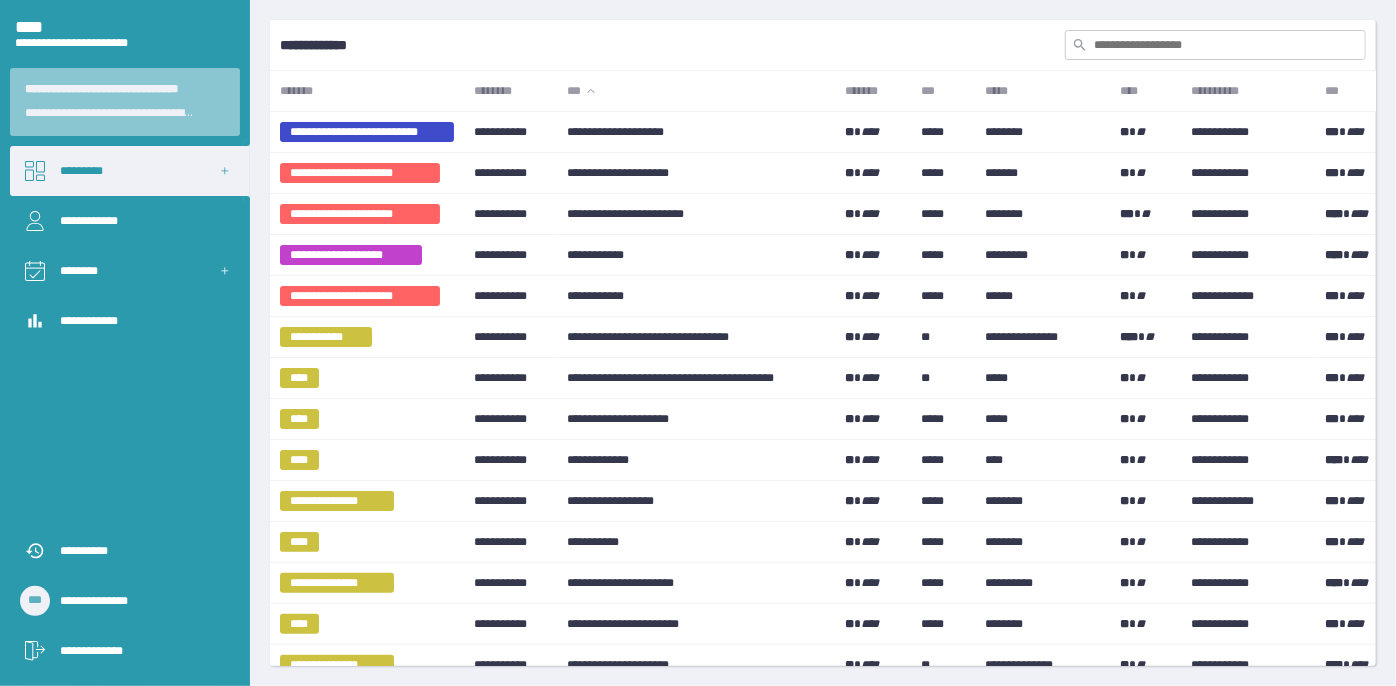 click at bounding box center (1215, 45) 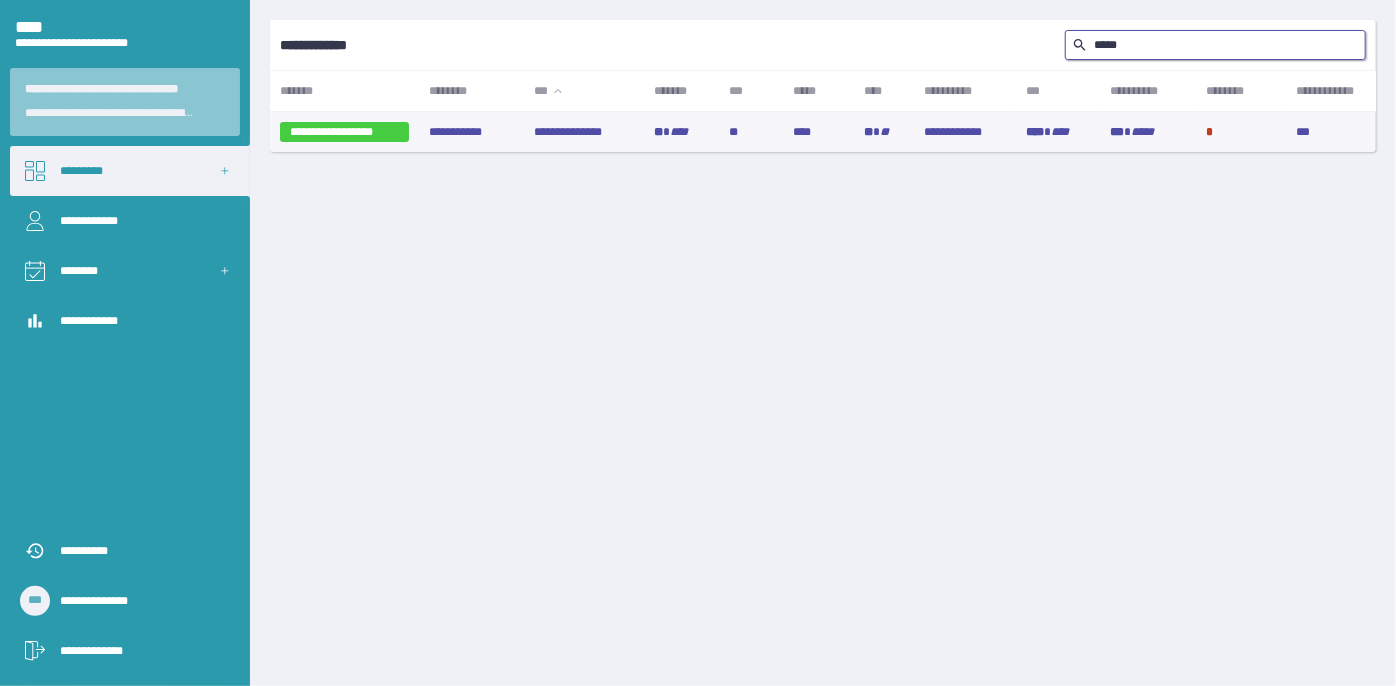 type on "*****" 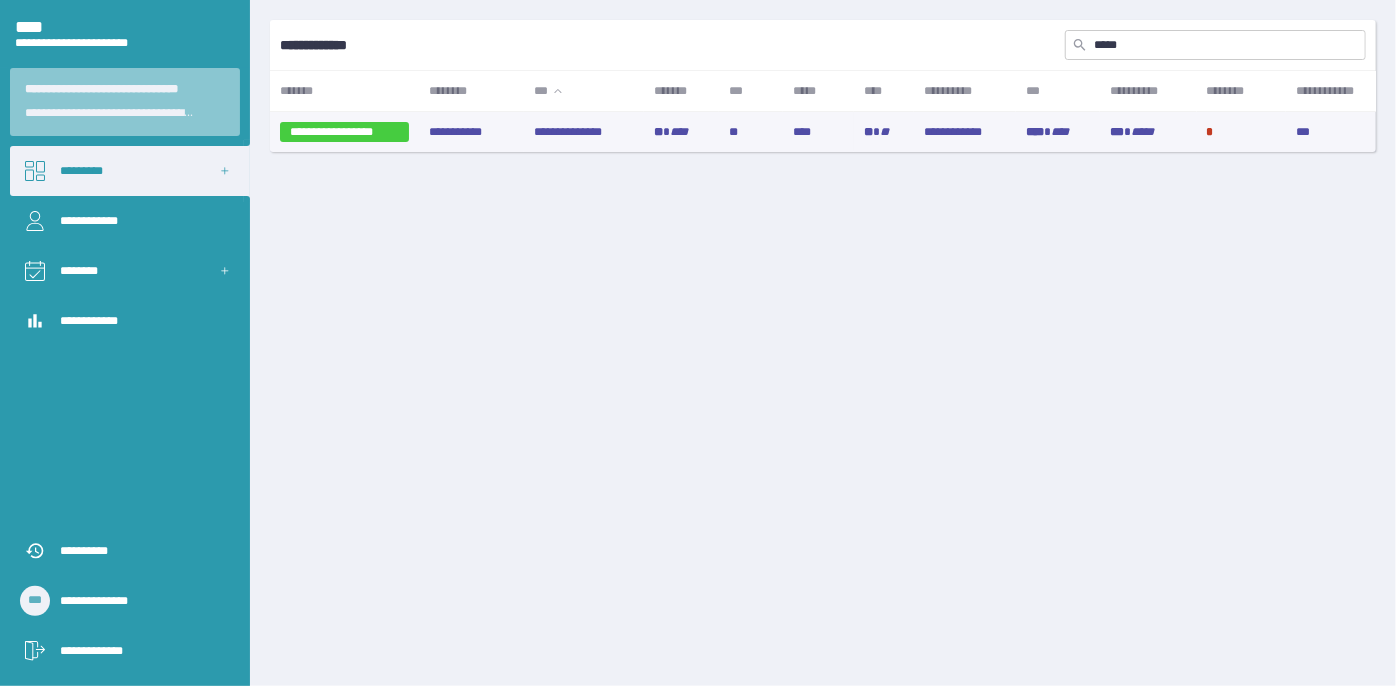 click on "**********" at bounding box center (584, 132) 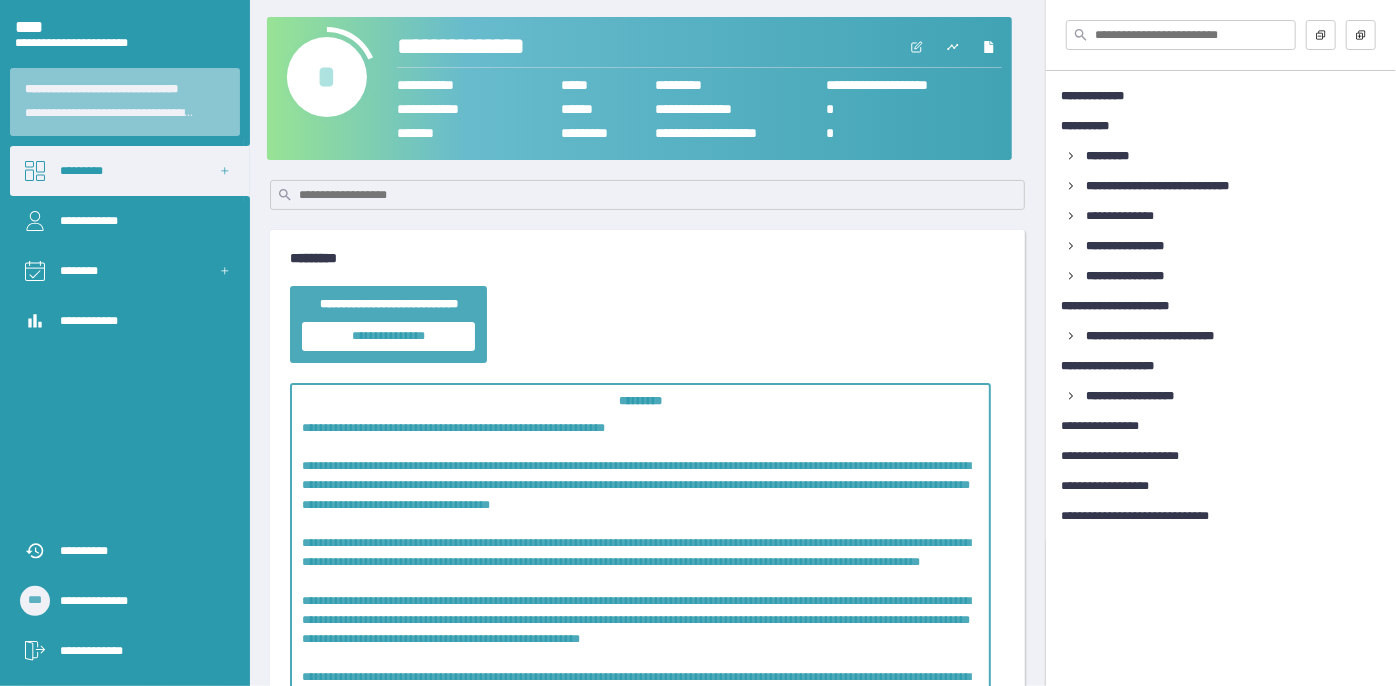 click on "*" at bounding box center [327, 77] 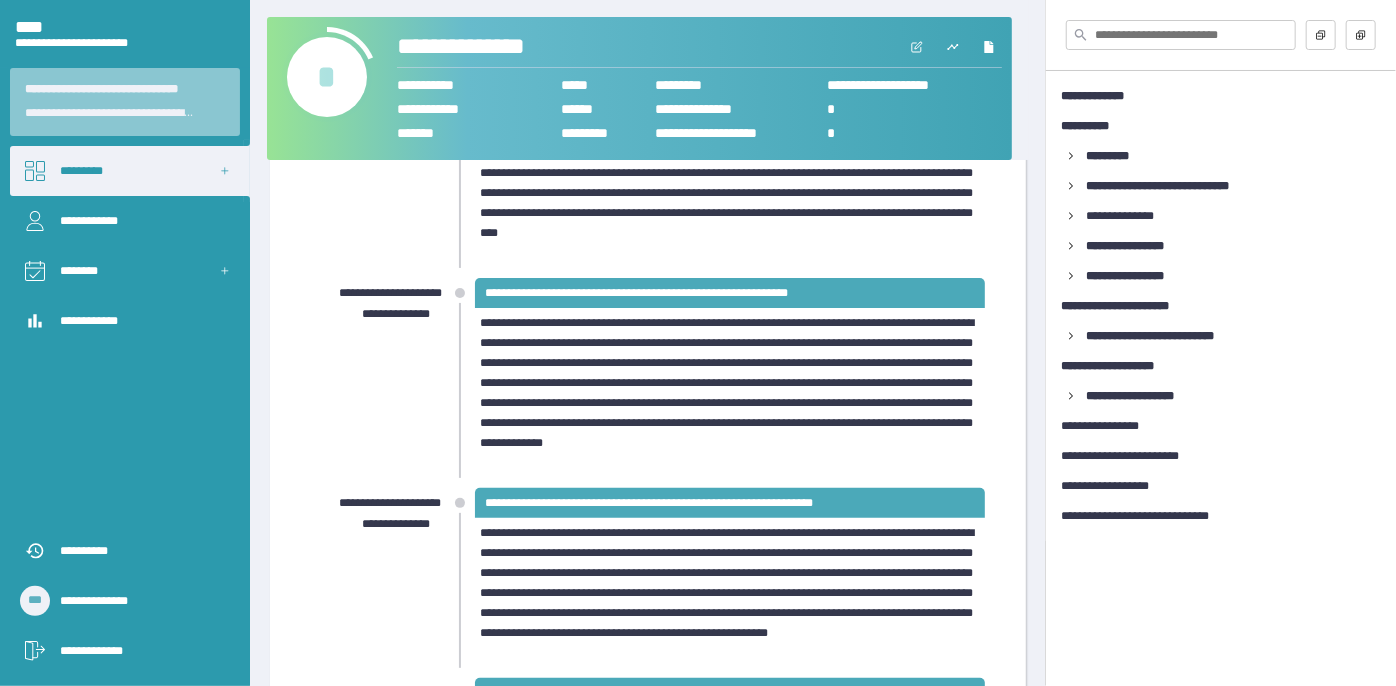 scroll, scrollTop: 272, scrollLeft: 0, axis: vertical 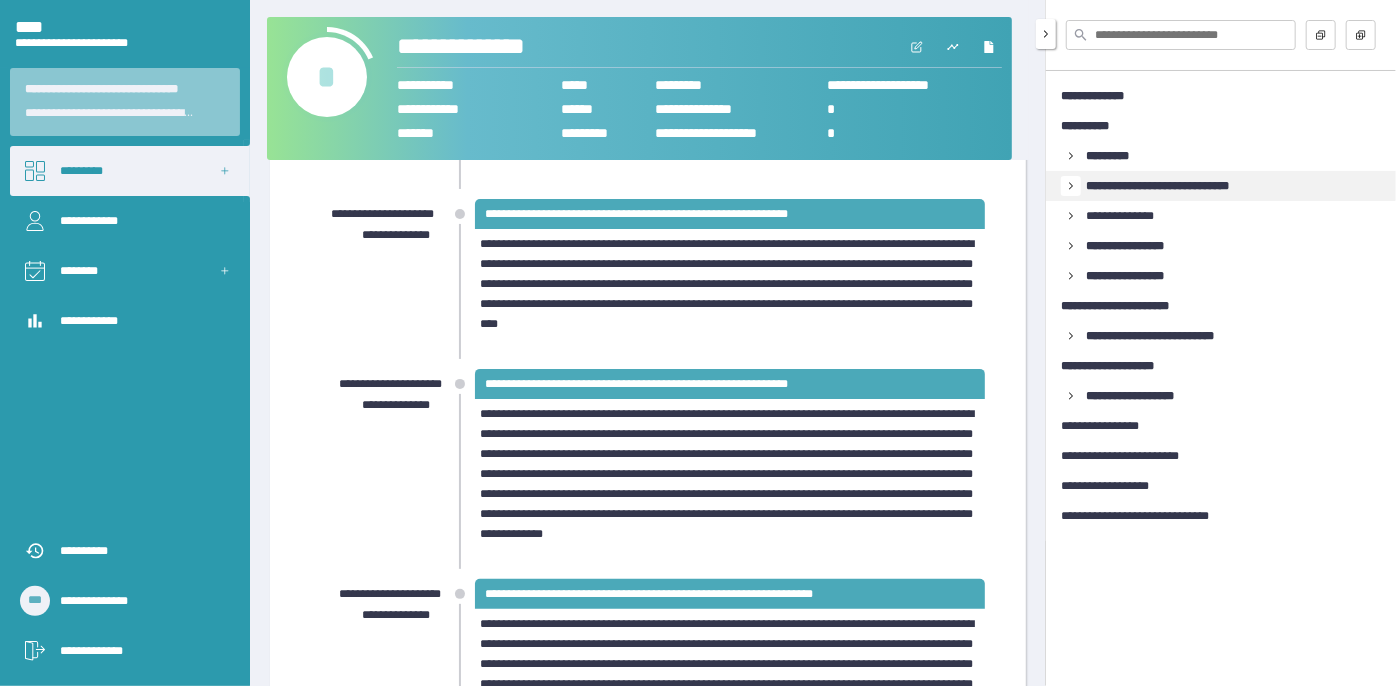 click 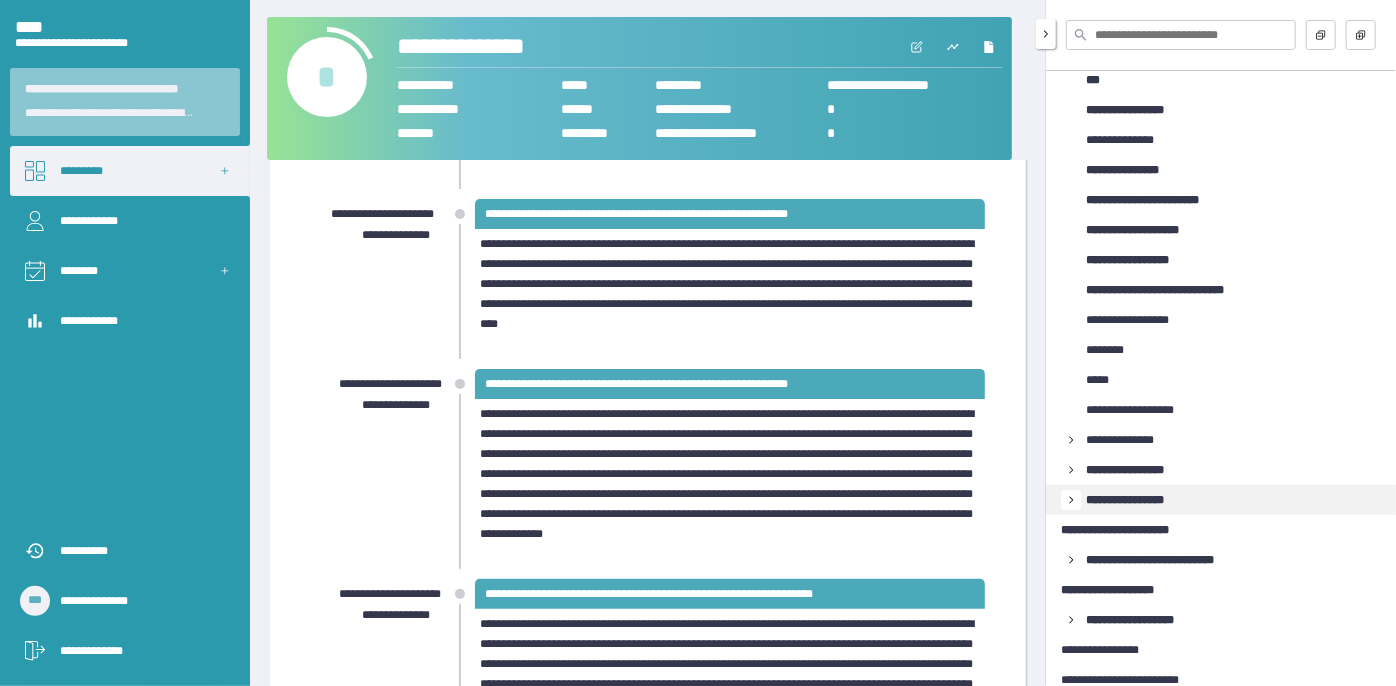 scroll, scrollTop: 333, scrollLeft: 0, axis: vertical 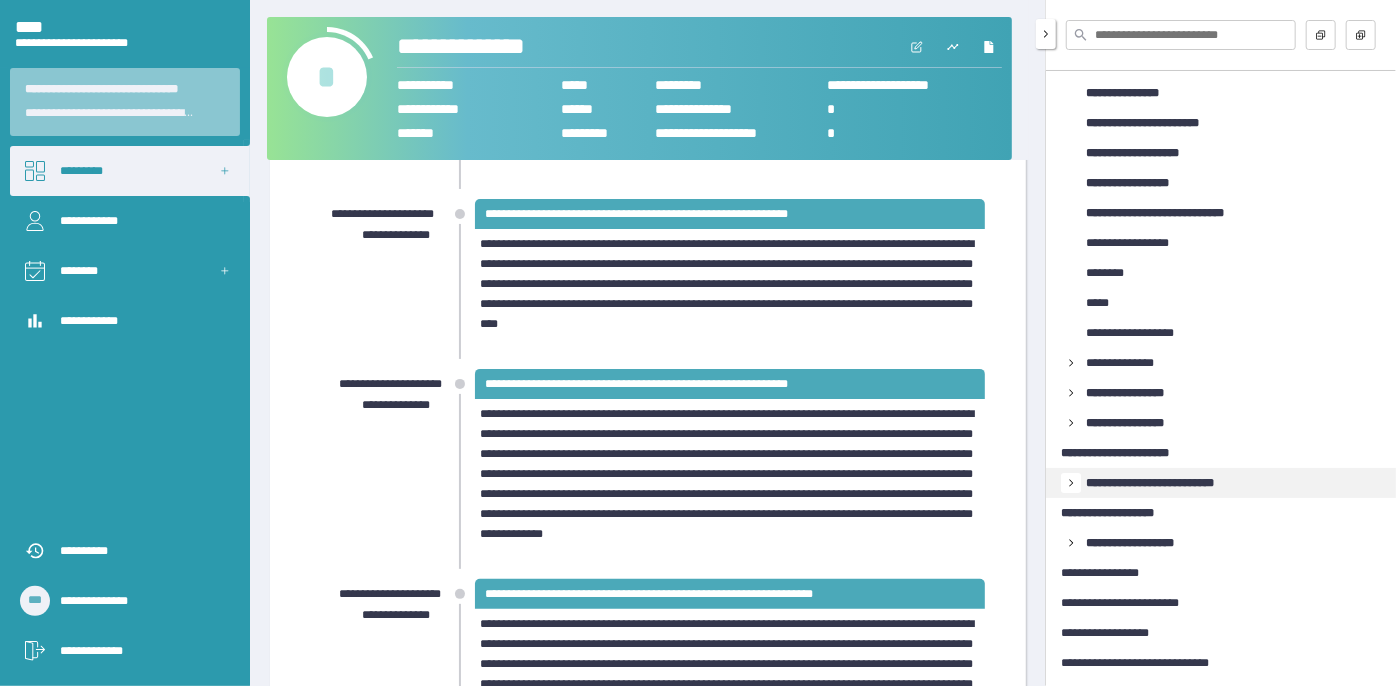 click 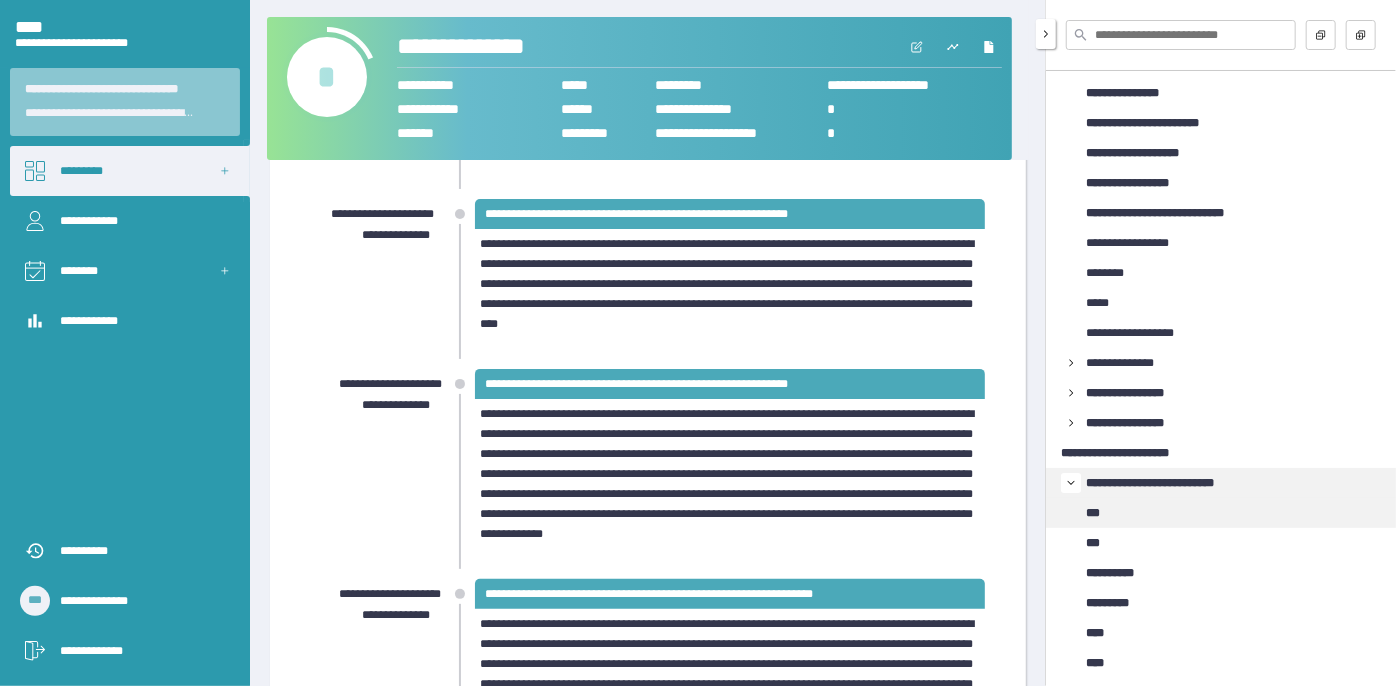 click on "***" at bounding box center (1100, 513) 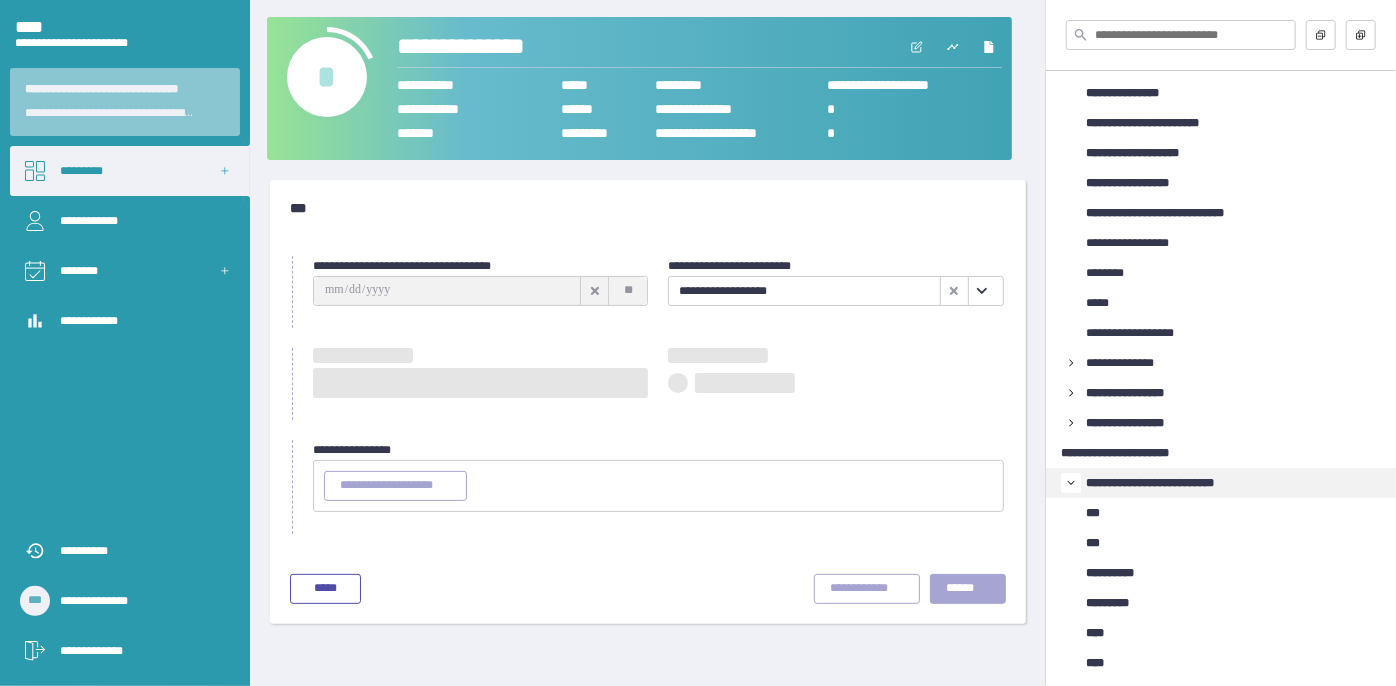 scroll, scrollTop: 0, scrollLeft: 0, axis: both 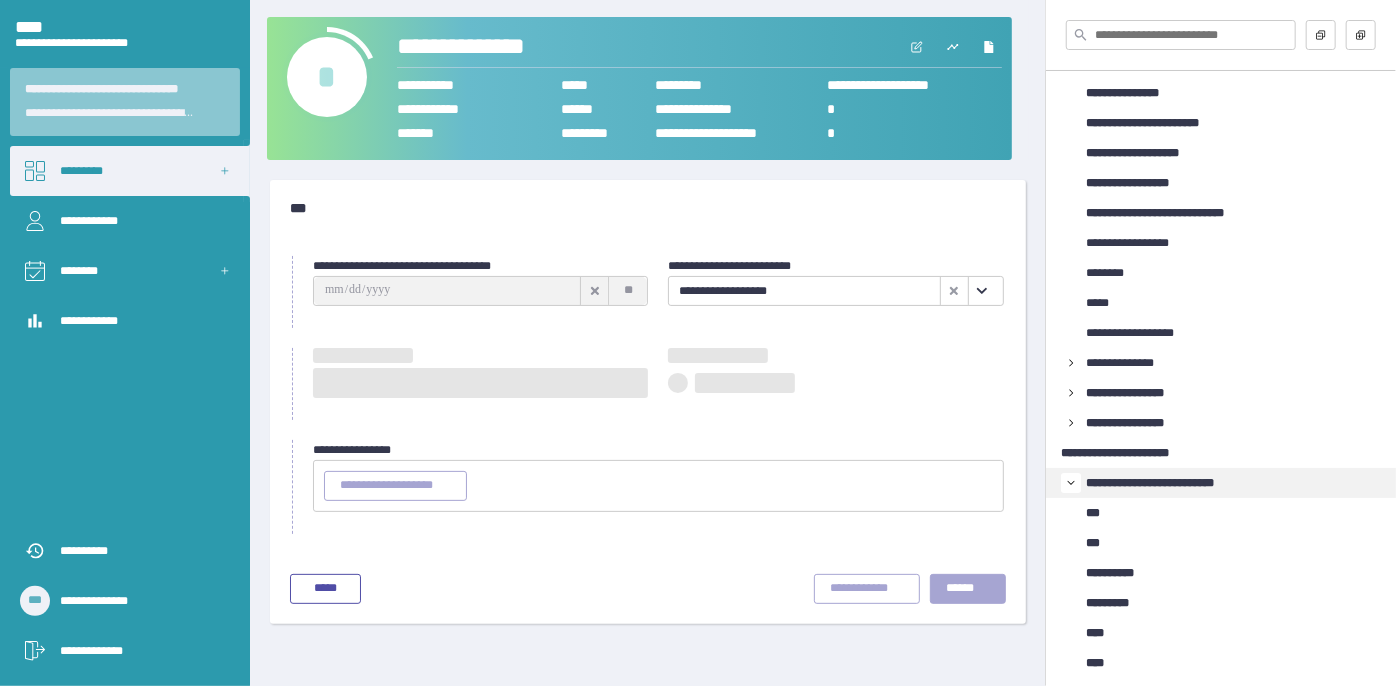 click at bounding box center (982, 291) 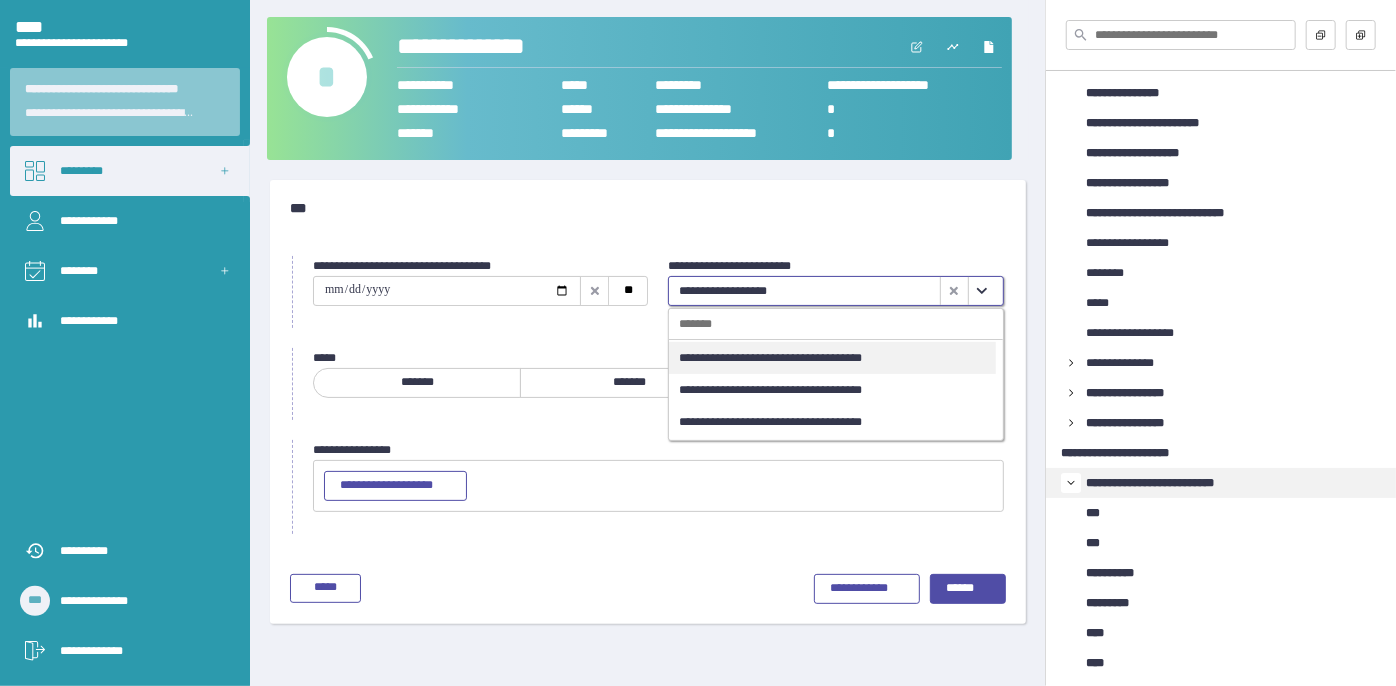 click at bounding box center [982, 291] 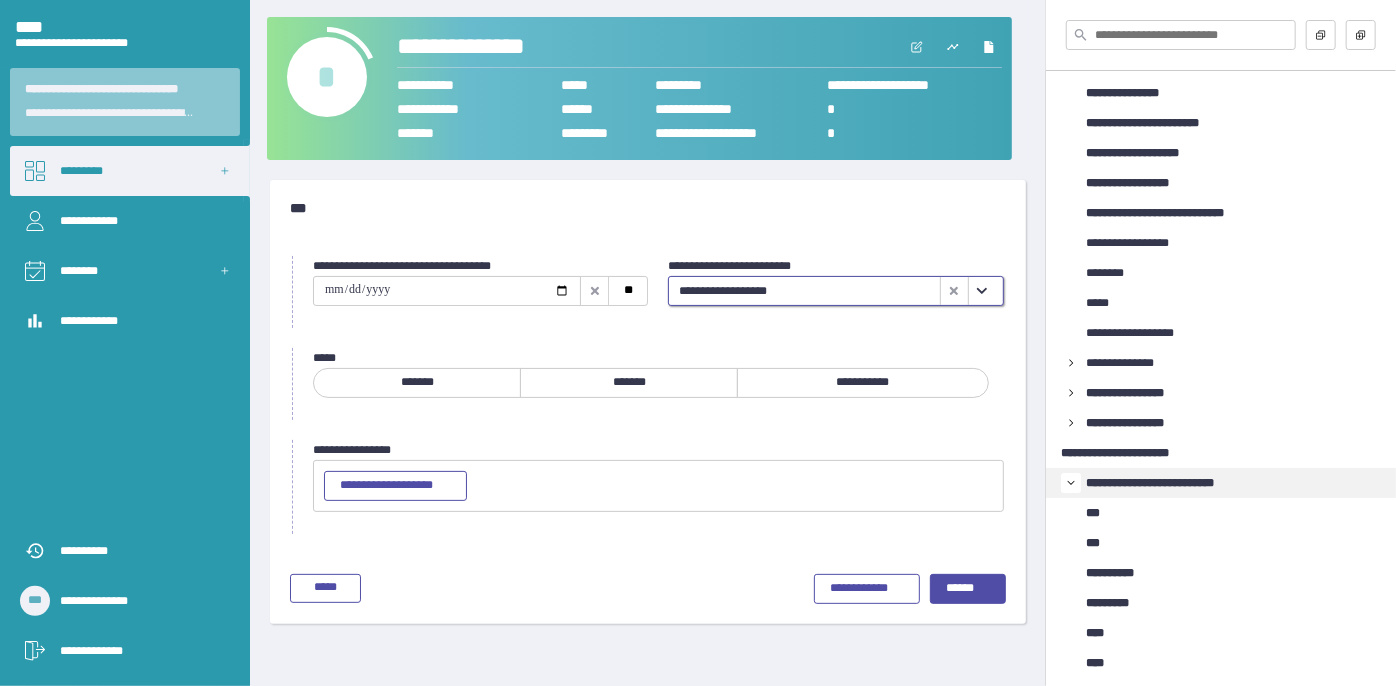 click at bounding box center (982, 291) 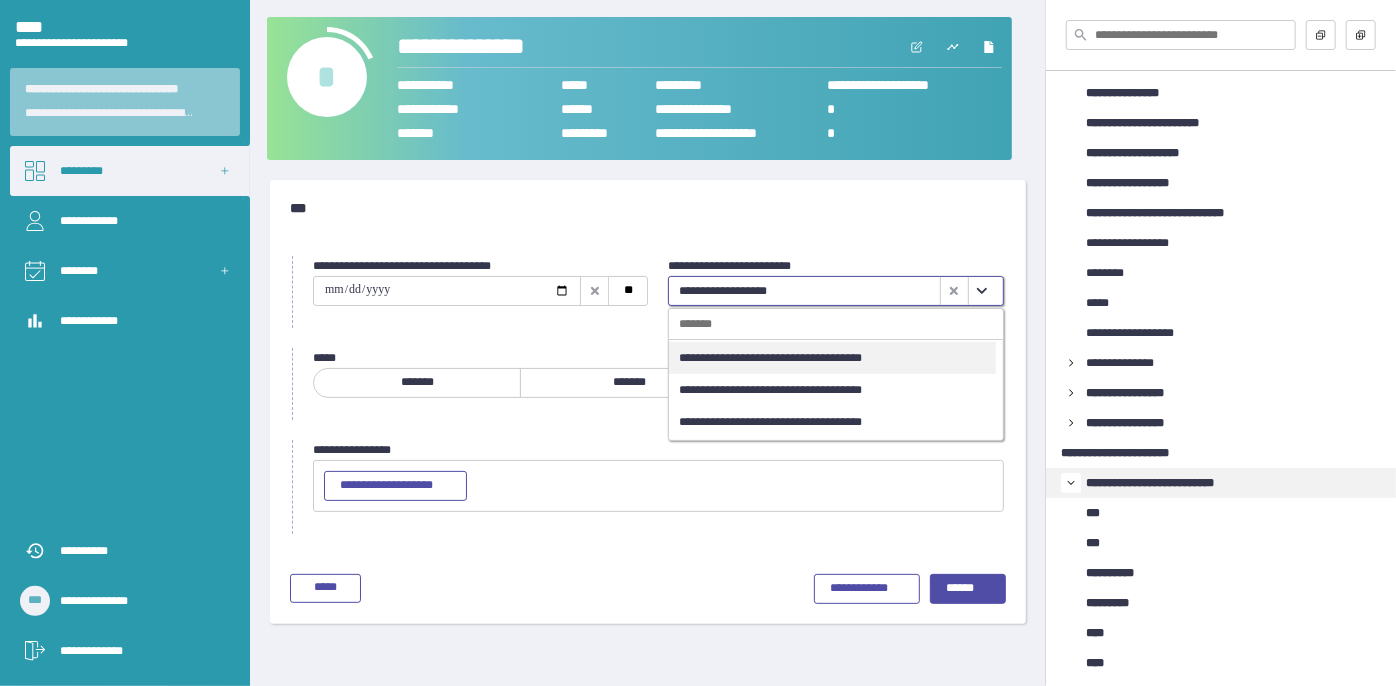 click on "**********" at bounding box center [832, 358] 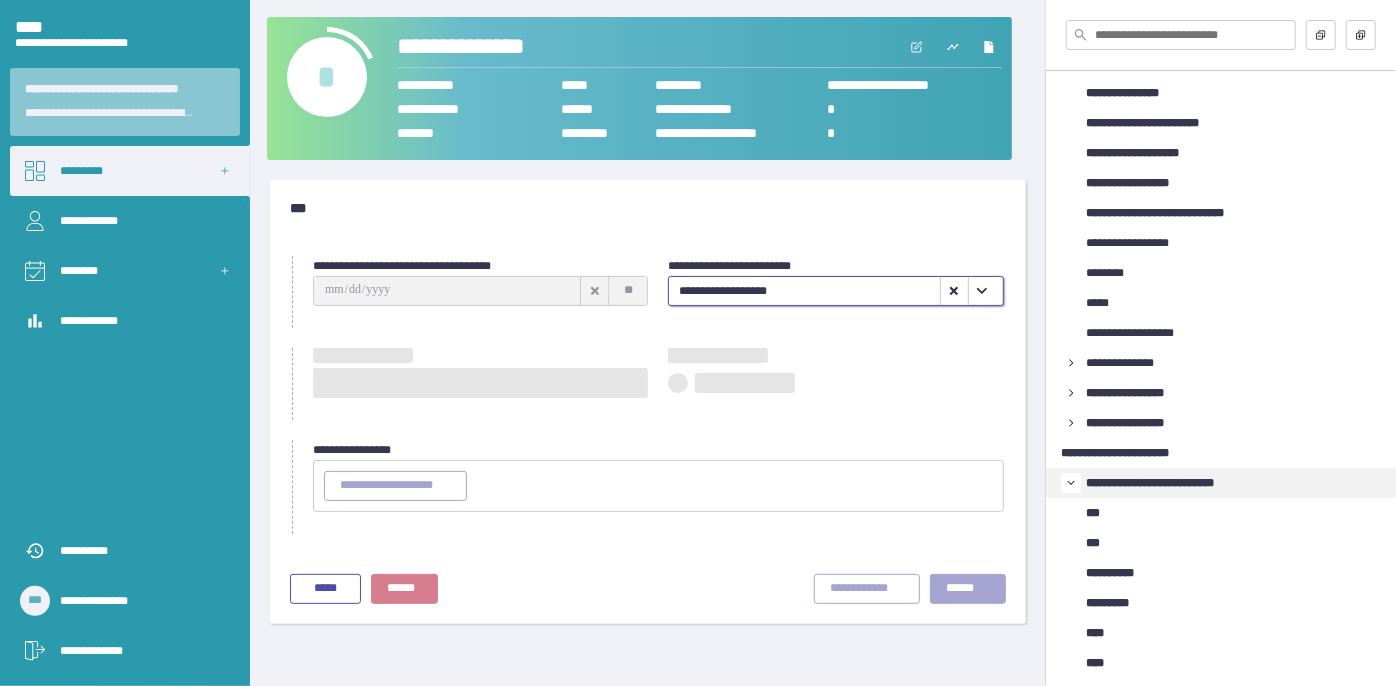 type on "**********" 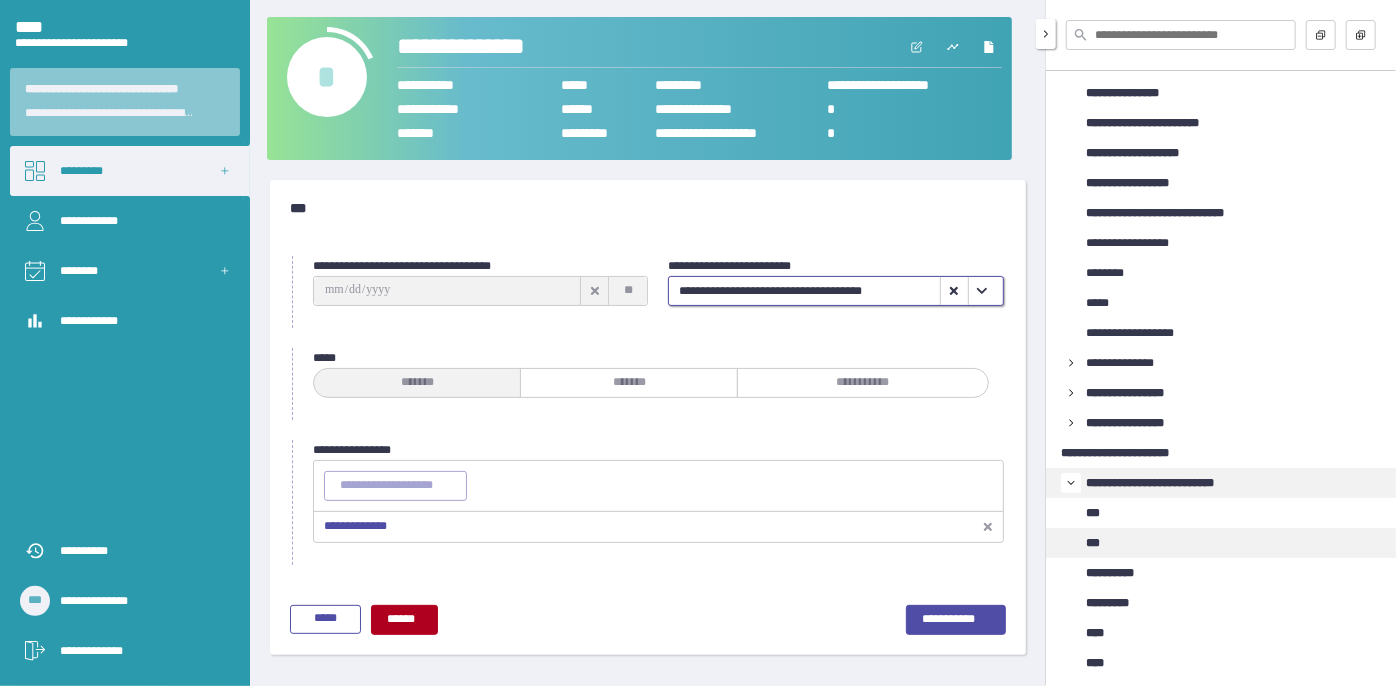 click on "***" at bounding box center [1097, 543] 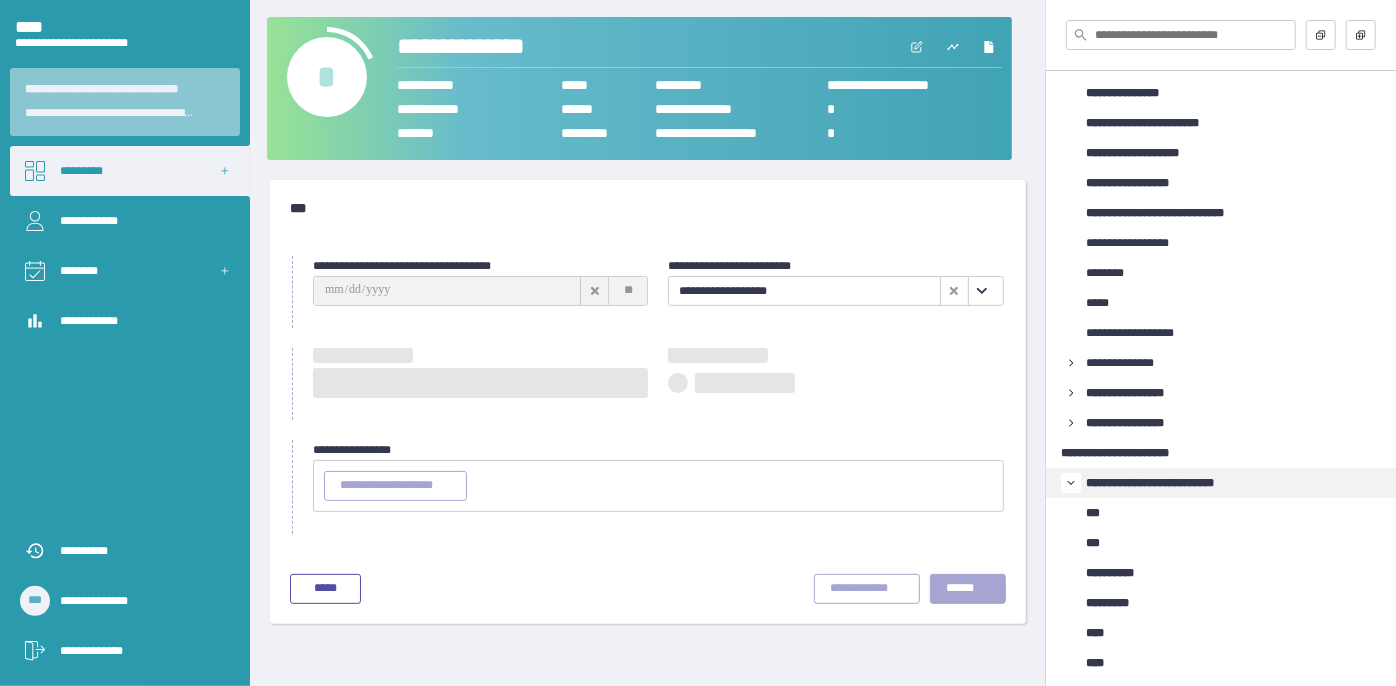 click at bounding box center (982, 291) 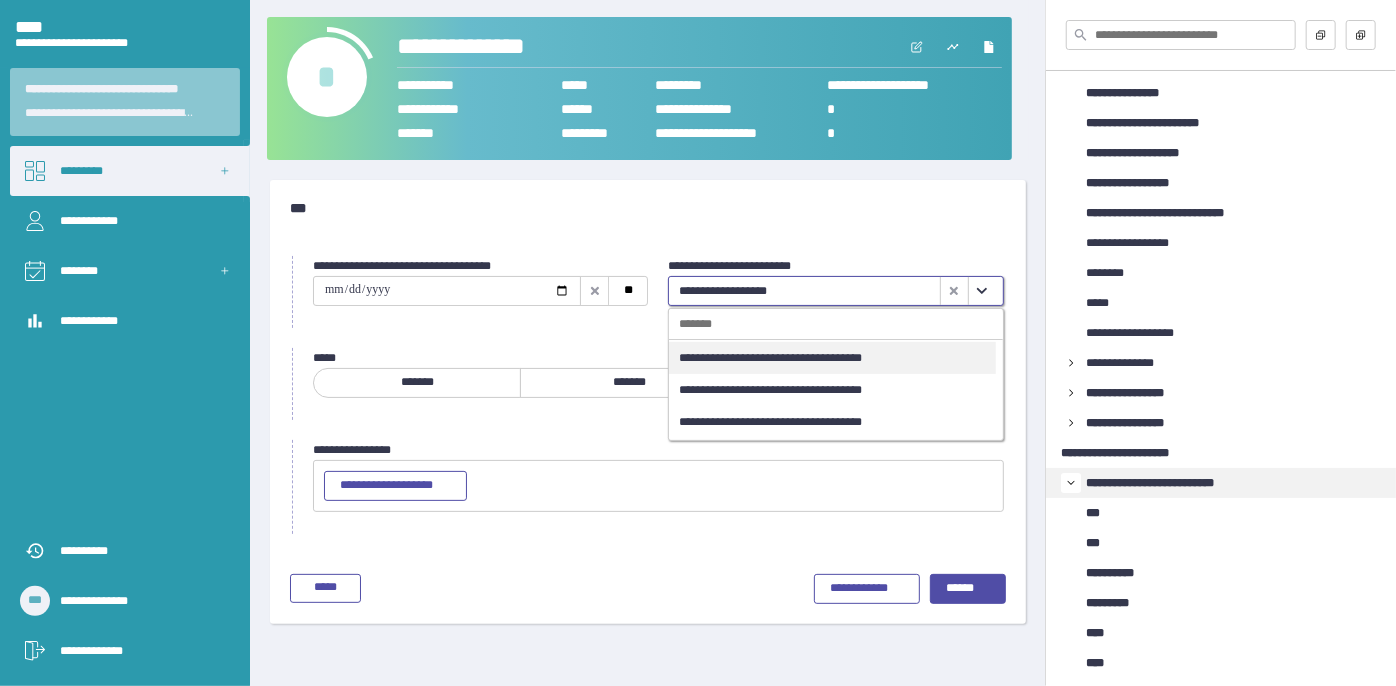 click on "**********" at bounding box center [832, 358] 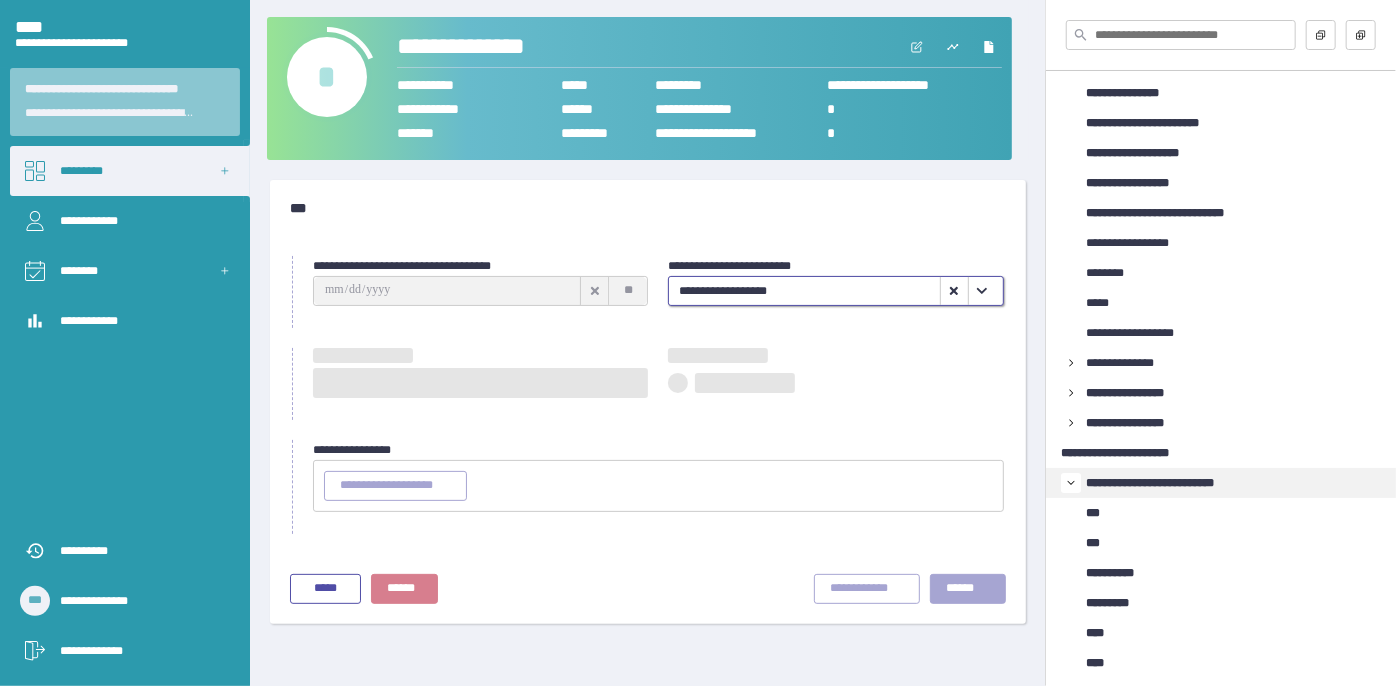 type on "**********" 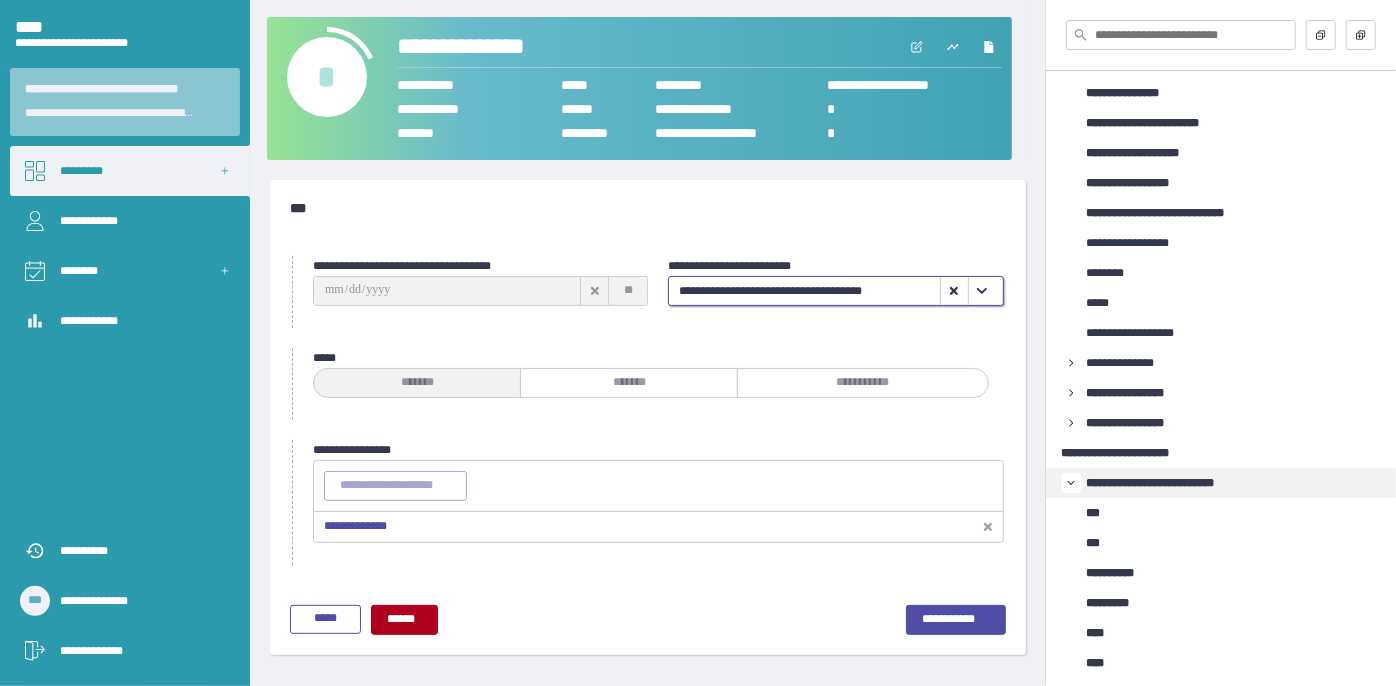 click 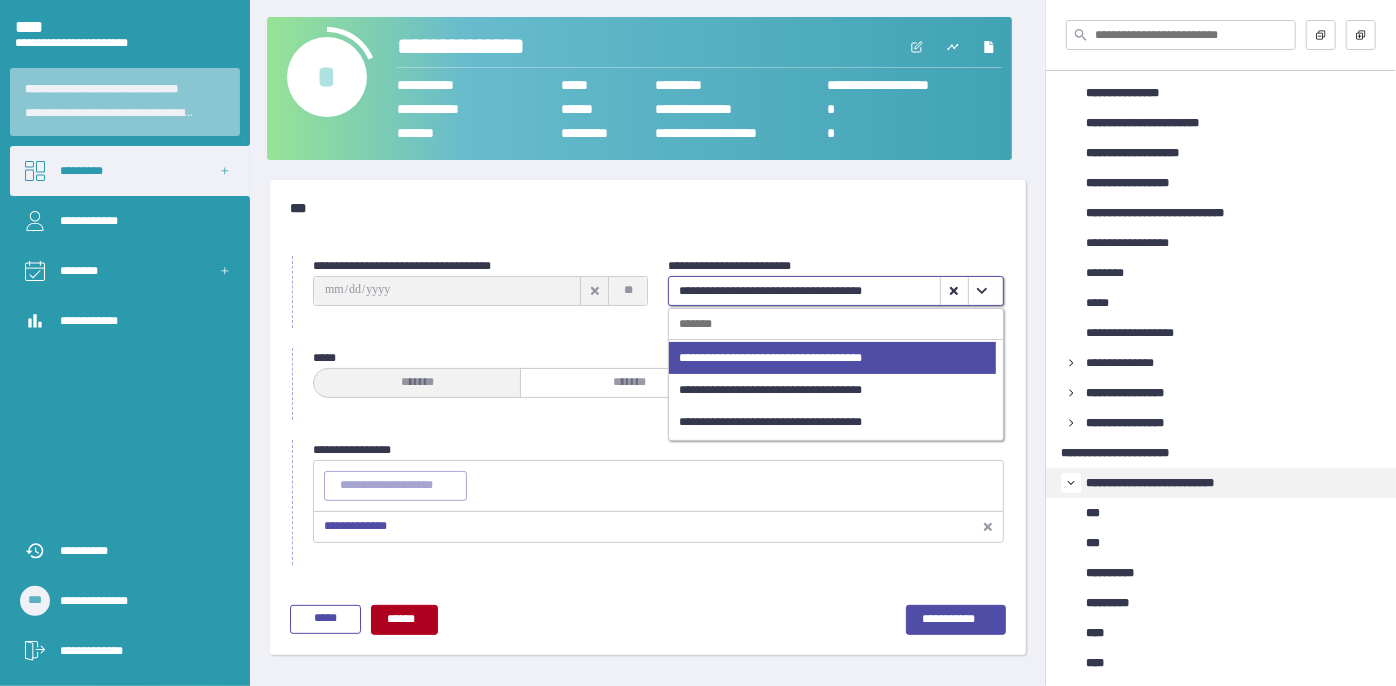 click on "**********" at bounding box center [832, 390] 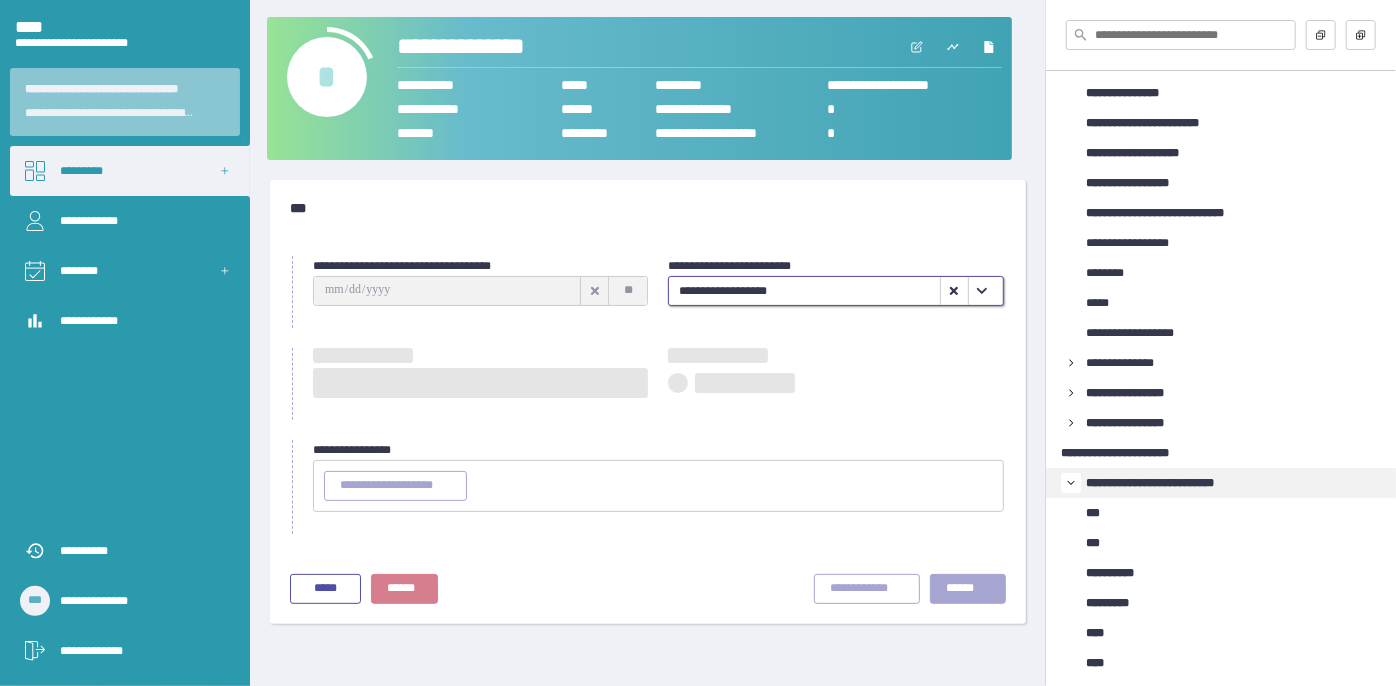 type on "**********" 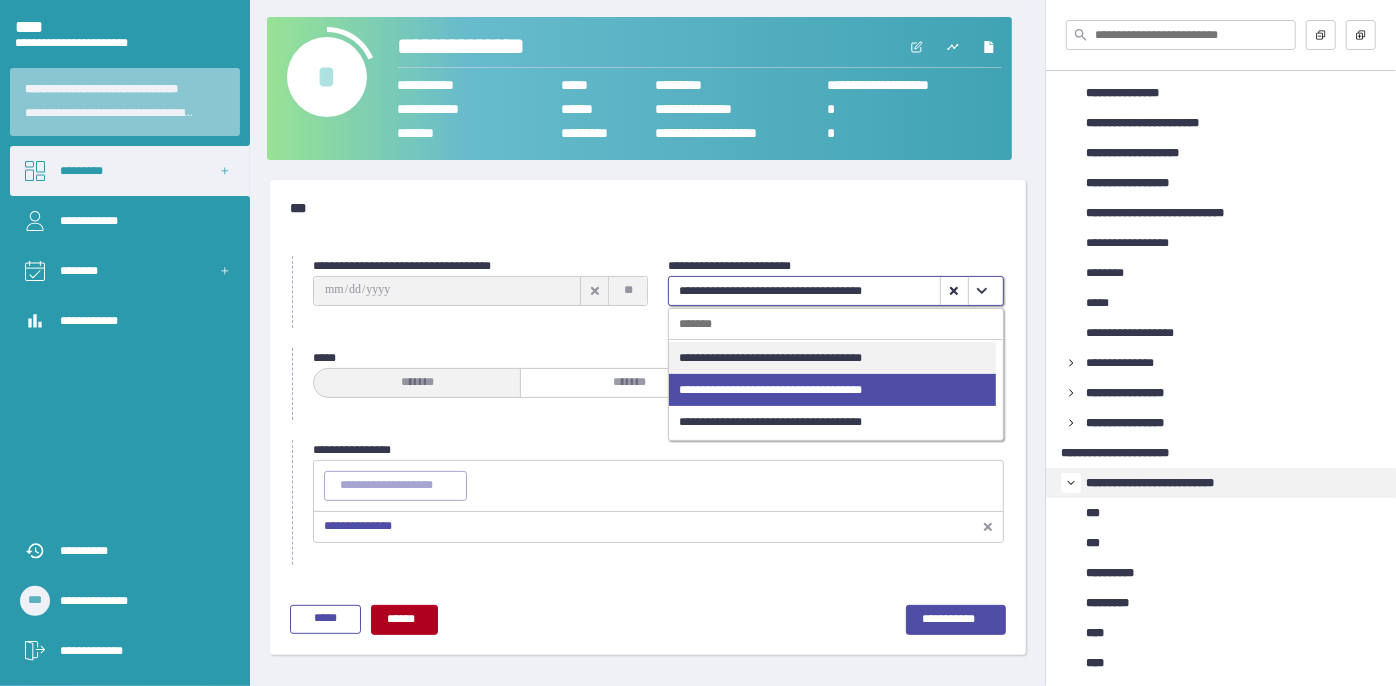 click at bounding box center [982, 291] 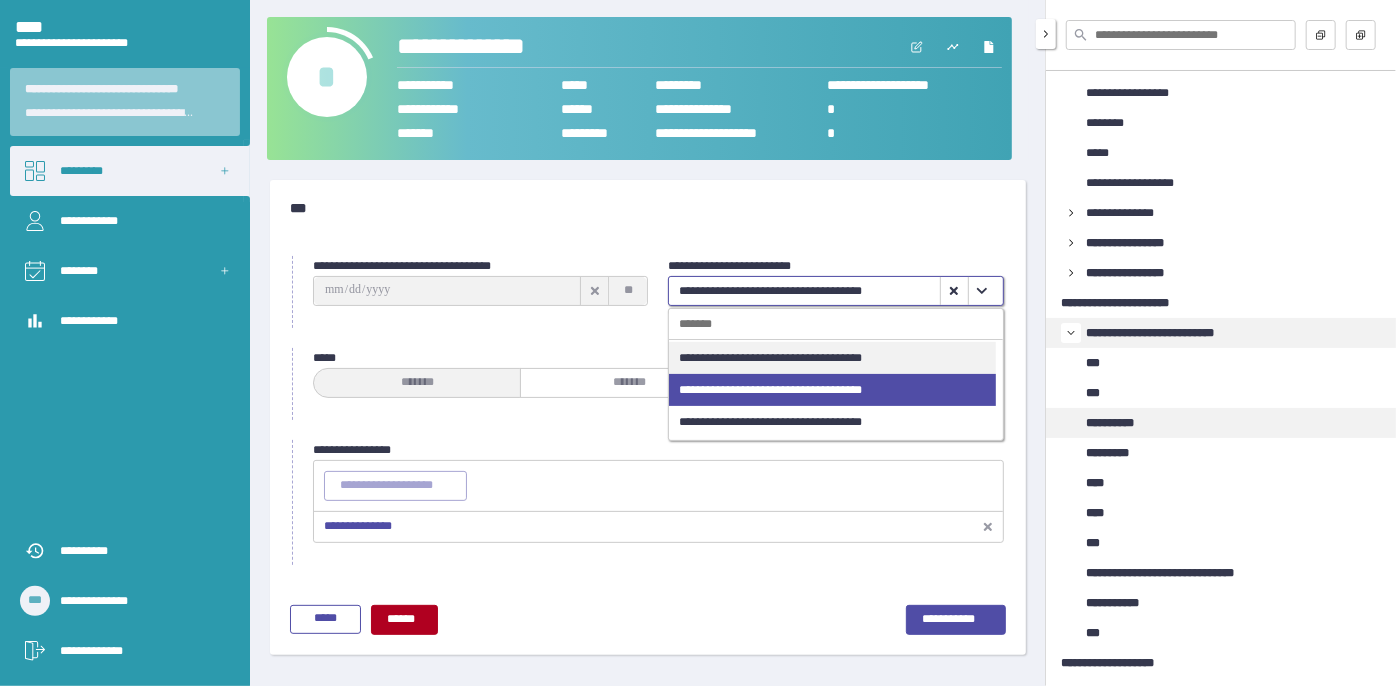 scroll, scrollTop: 515, scrollLeft: 0, axis: vertical 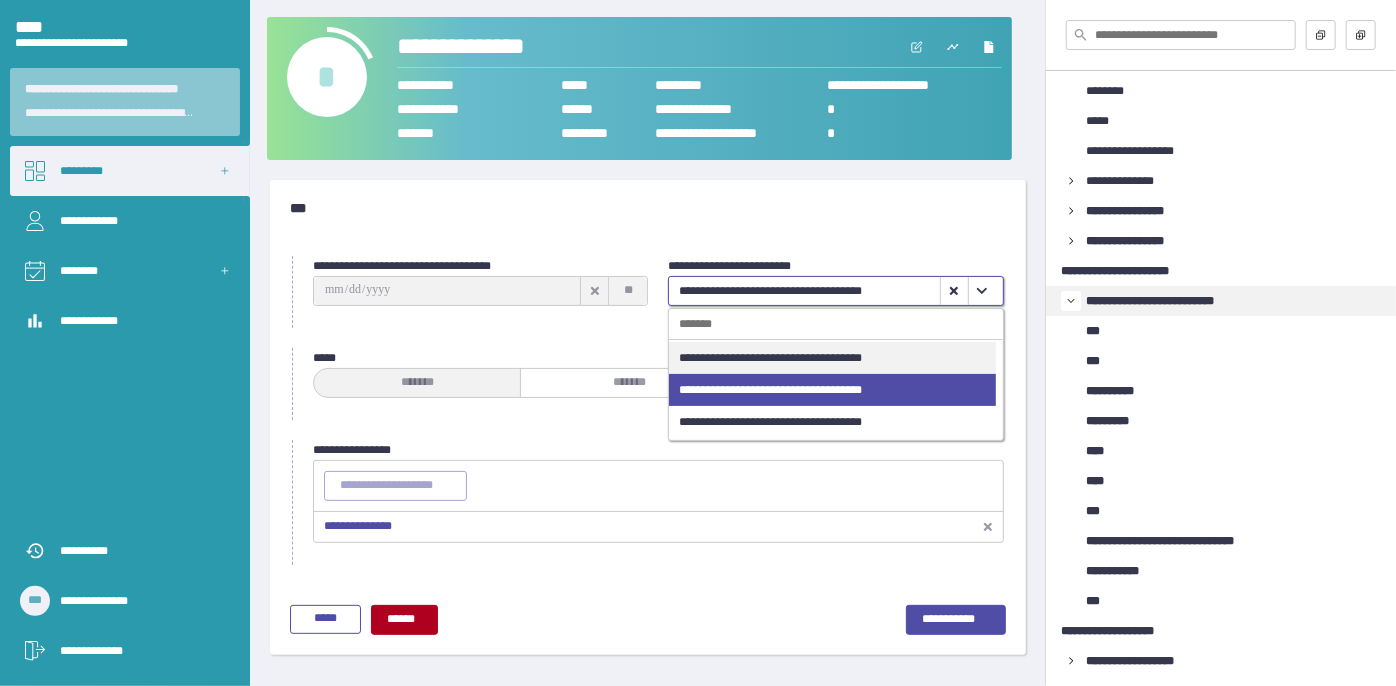 click on "**********" at bounding box center [832, 358] 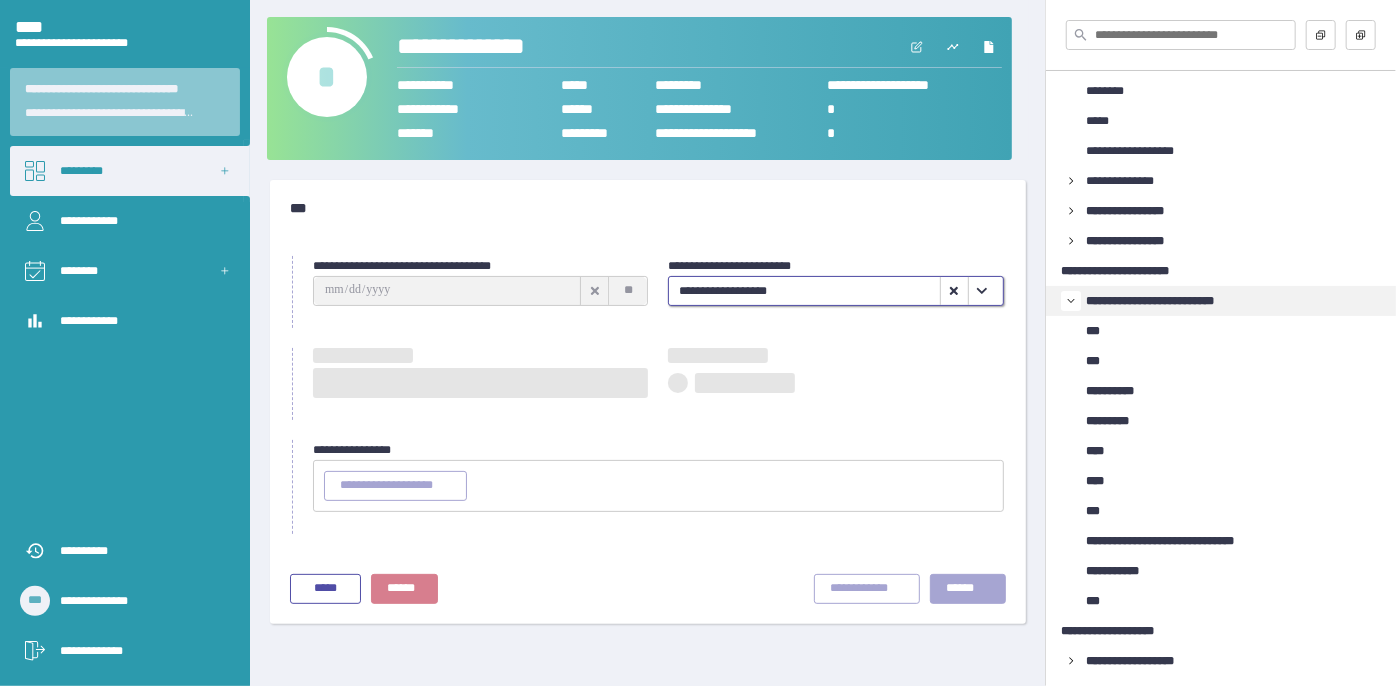 type on "**********" 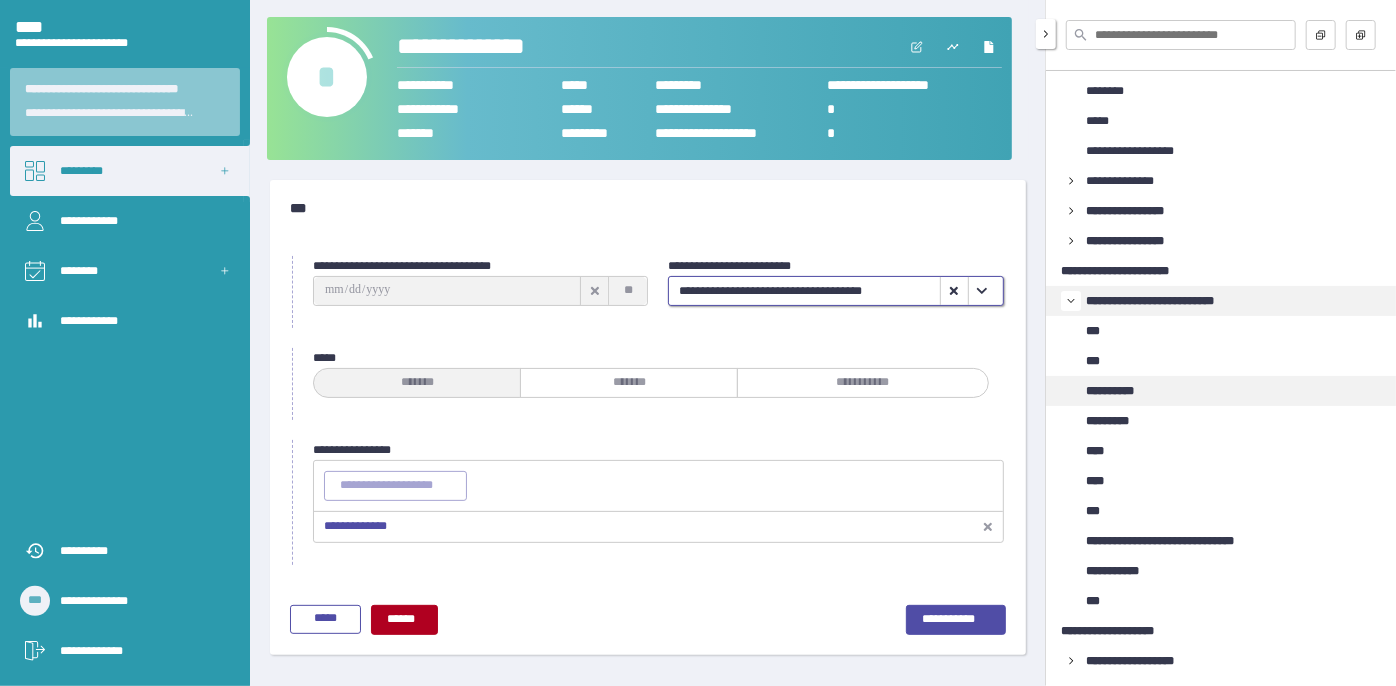 click on "**********" at bounding box center (1124, 391) 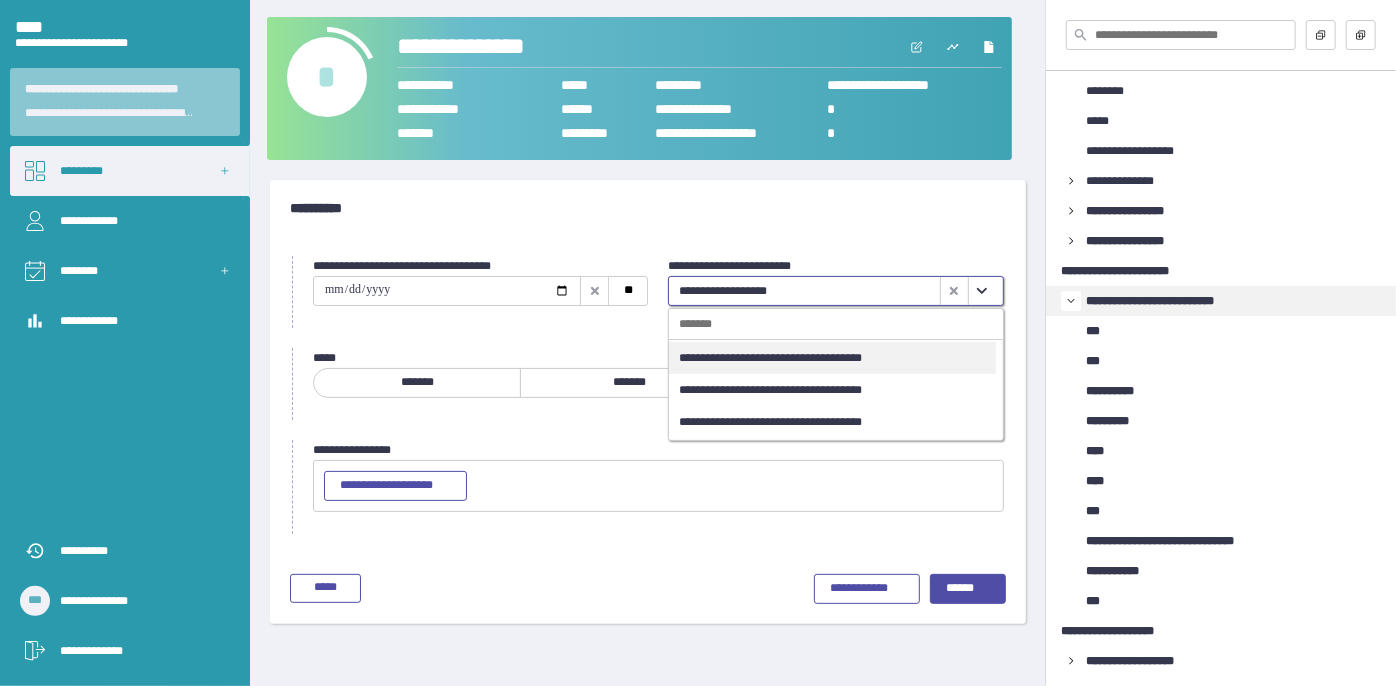 click at bounding box center [982, 291] 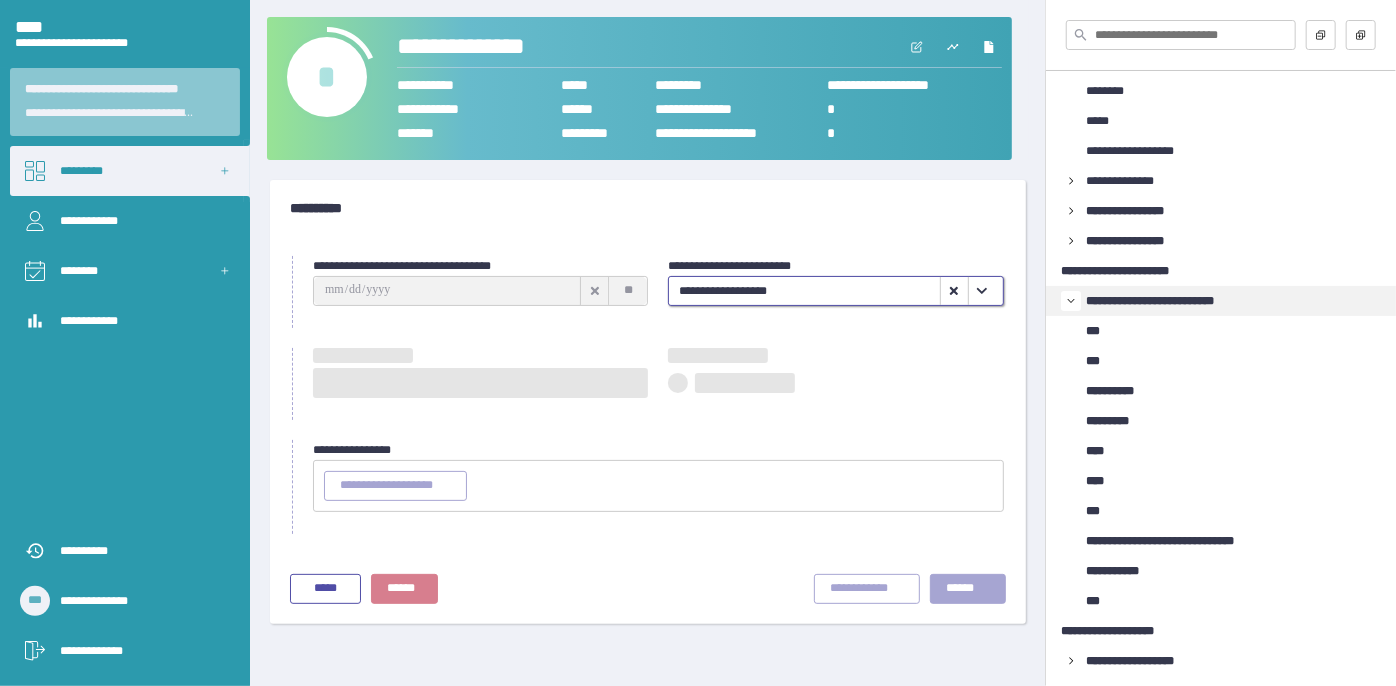 type on "**********" 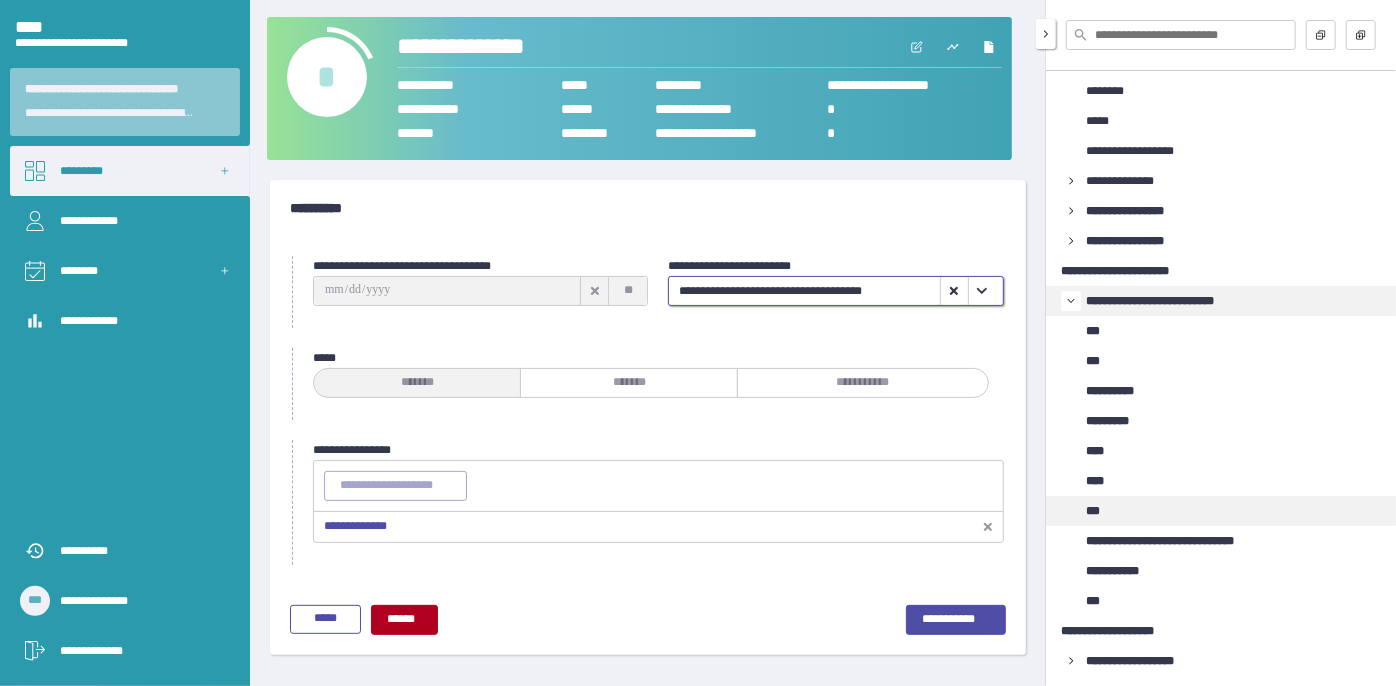 click on "***" at bounding box center [1096, 511] 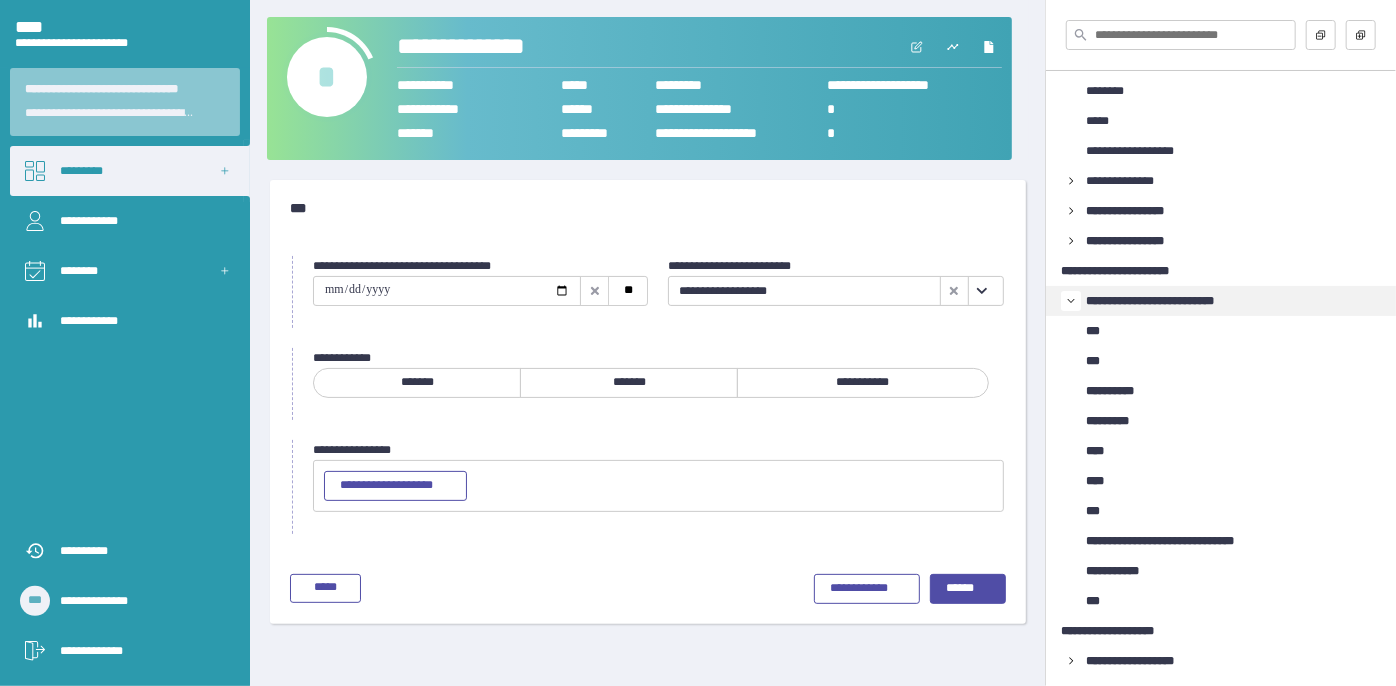click on "**********" at bounding box center [835, 266] 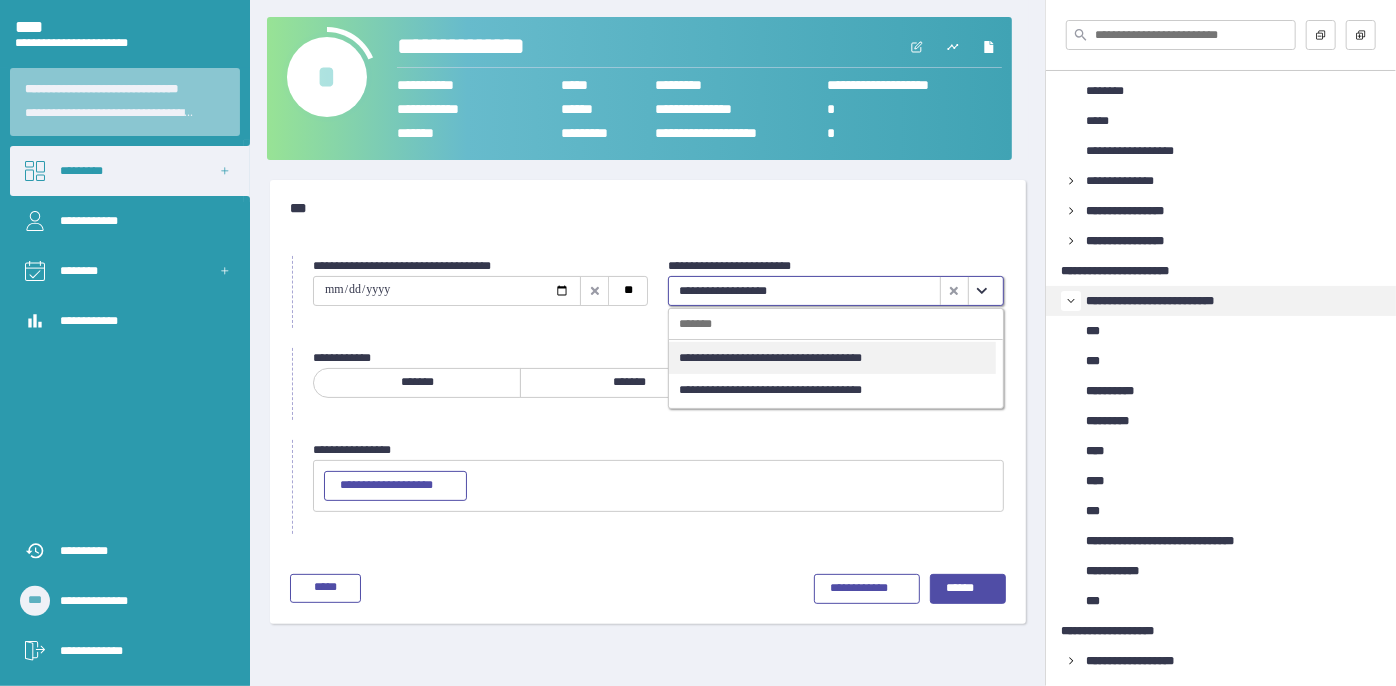 click on "**********" at bounding box center (832, 358) 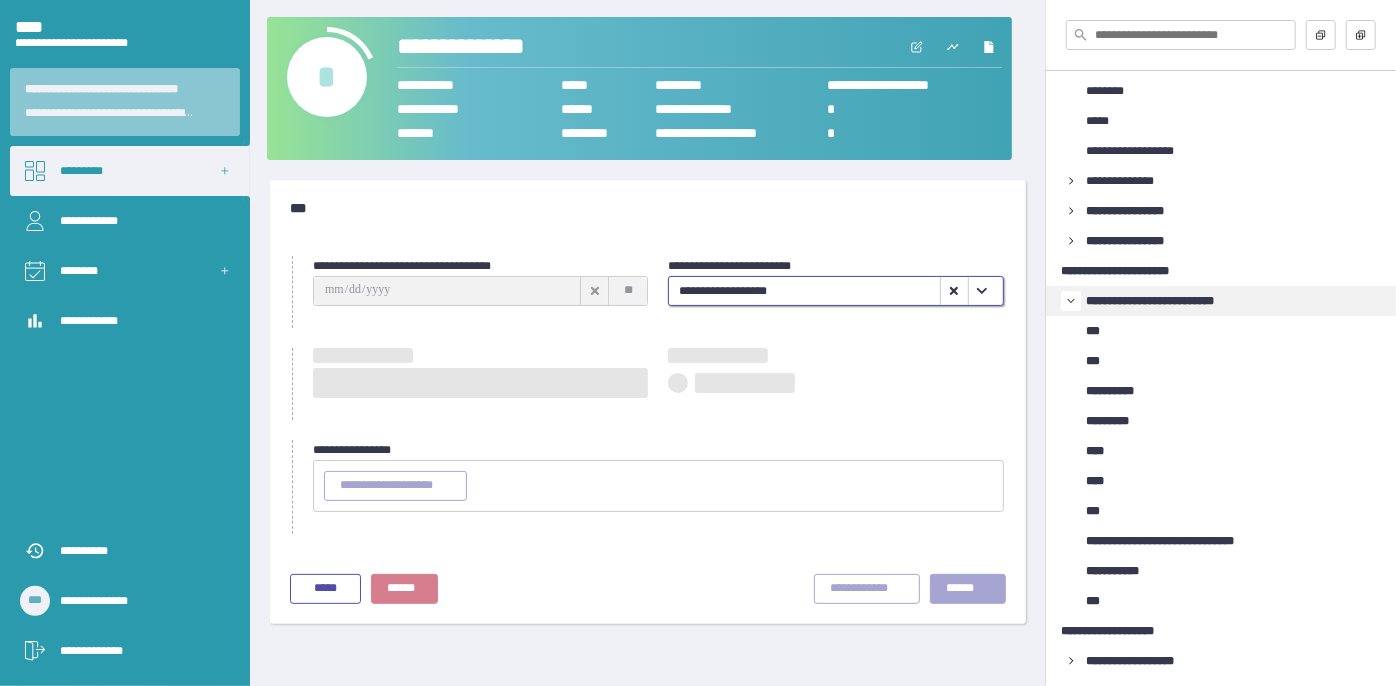 type on "**********" 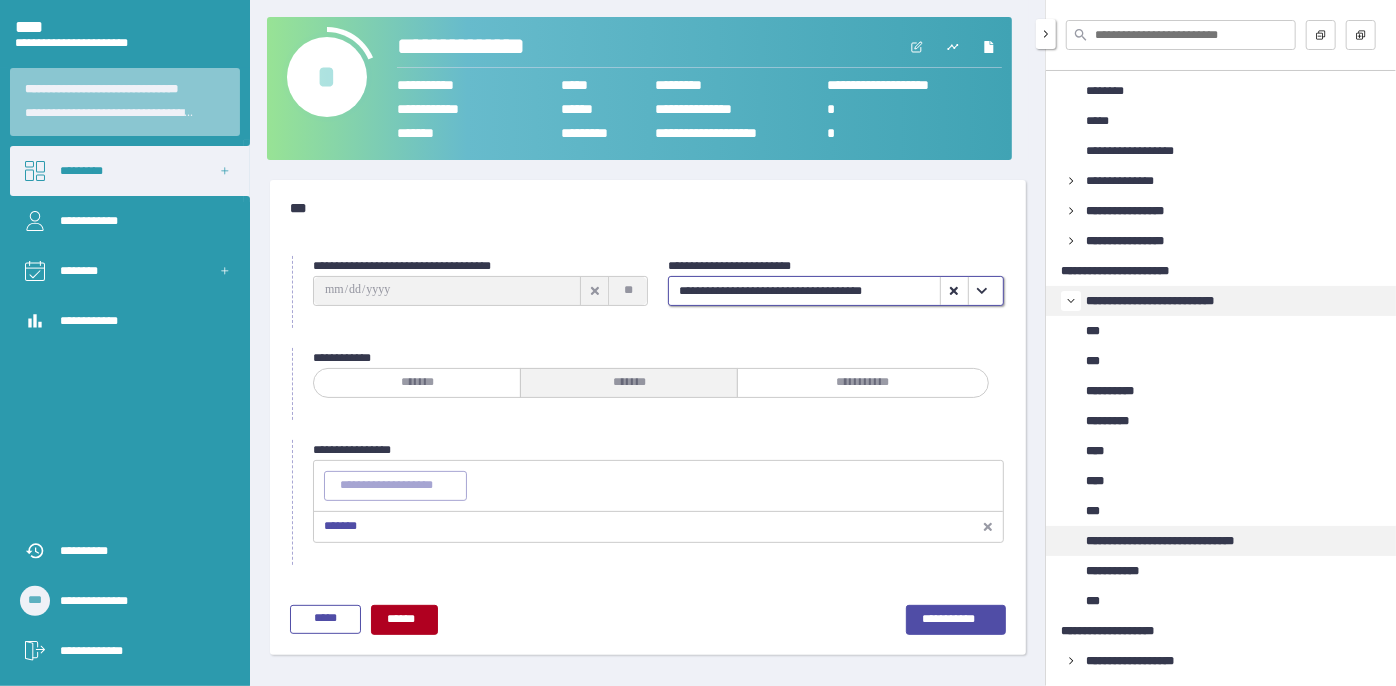 click on "**********" at bounding box center [1180, 541] 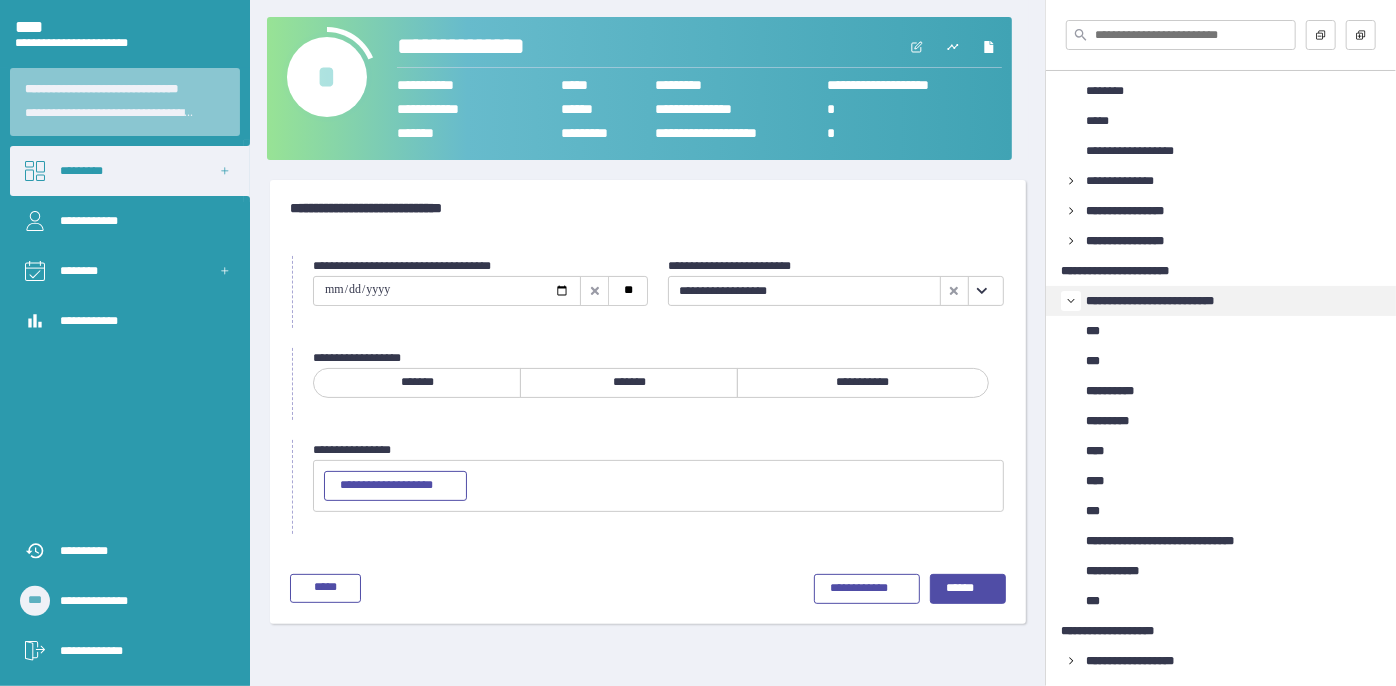 click at bounding box center (982, 291) 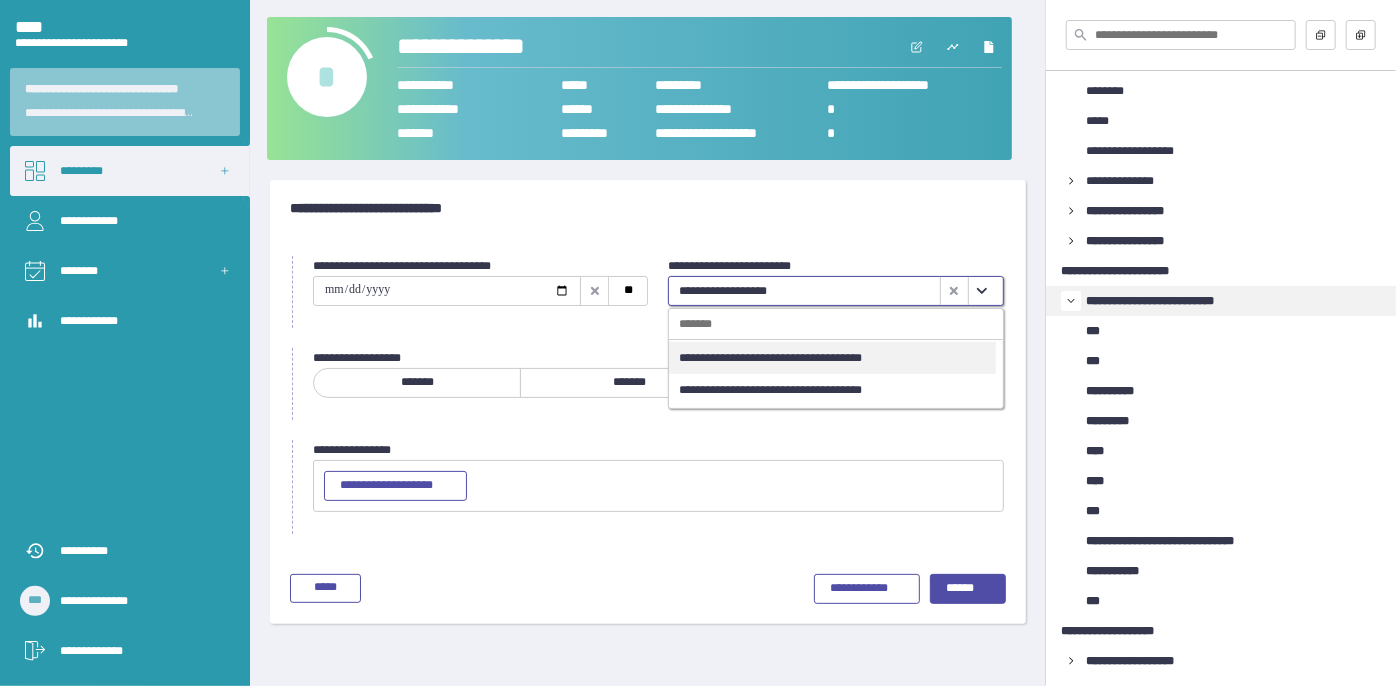 click on "**********" at bounding box center [832, 358] 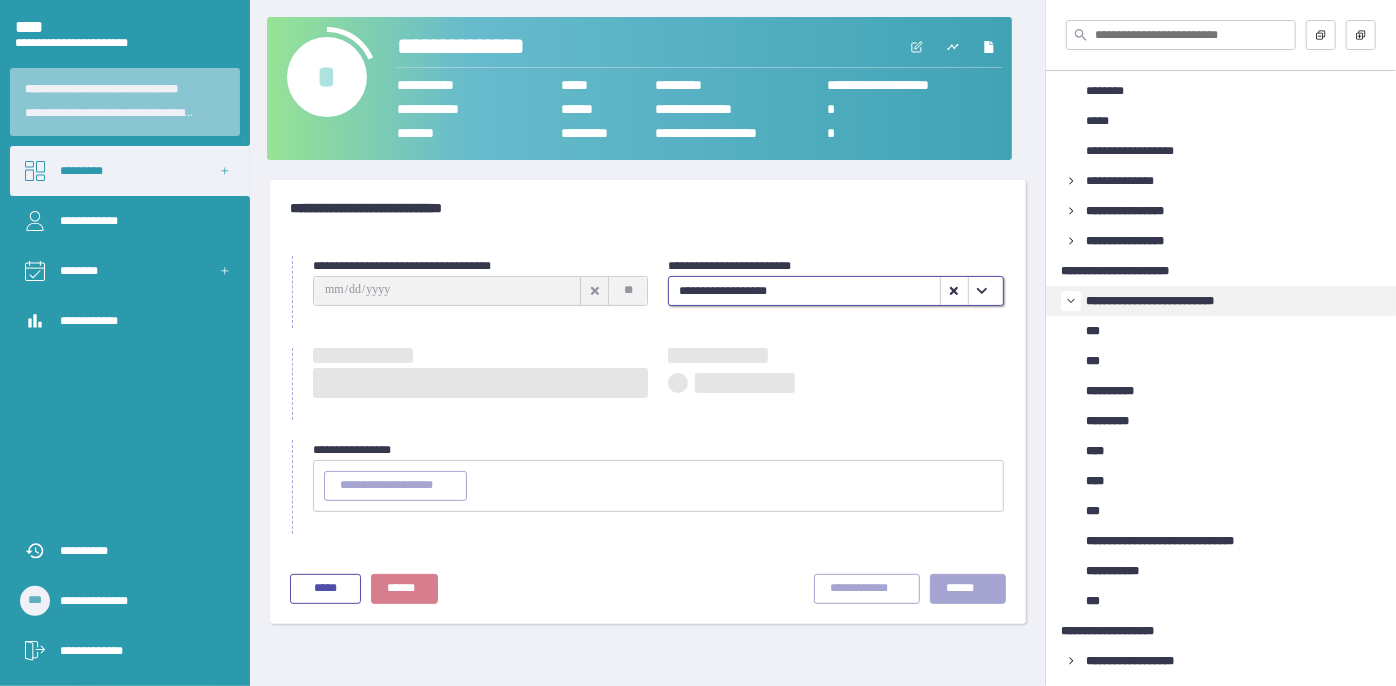 type on "**********" 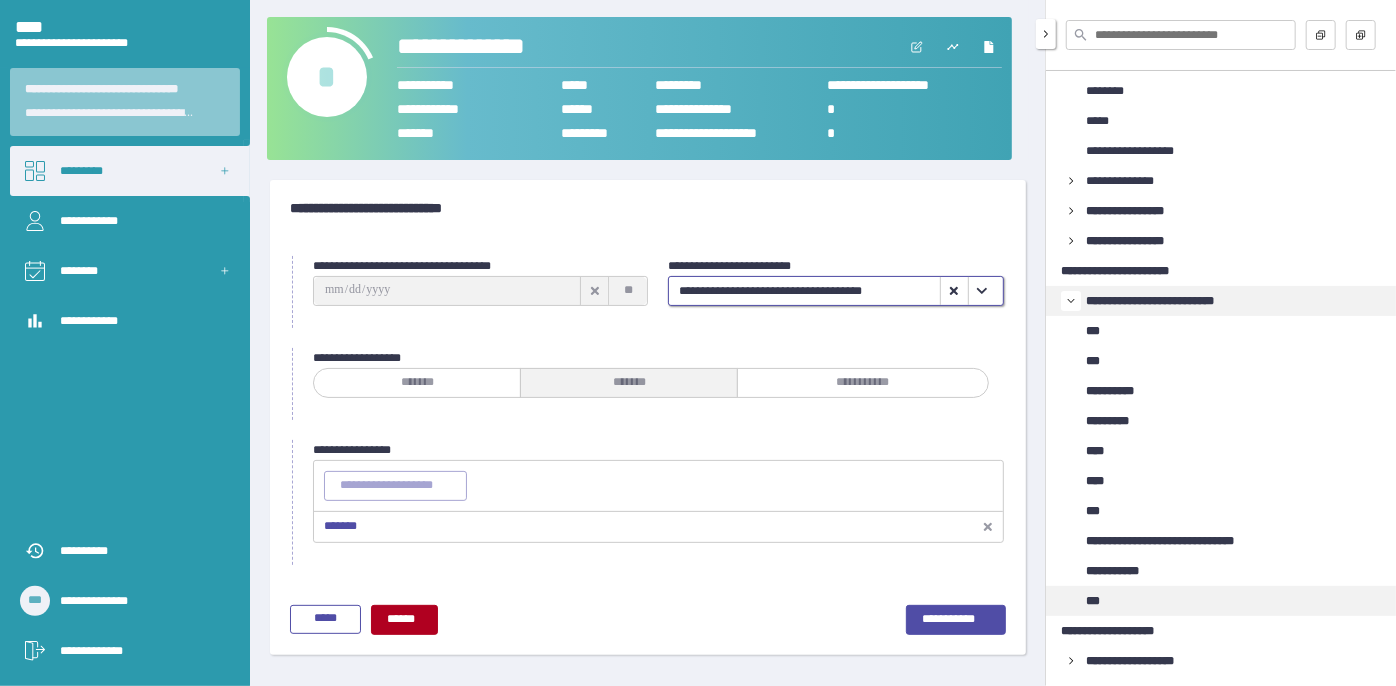 click on "***" at bounding box center [1099, 601] 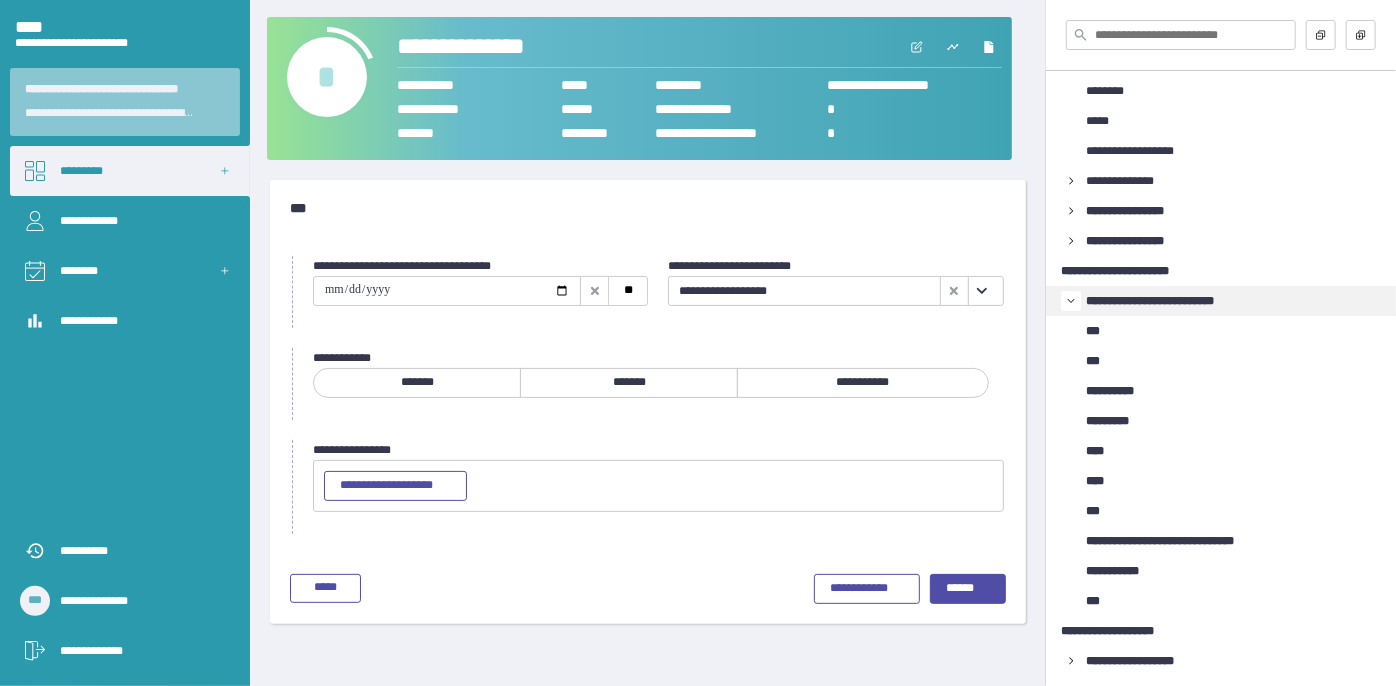 click at bounding box center (982, 291) 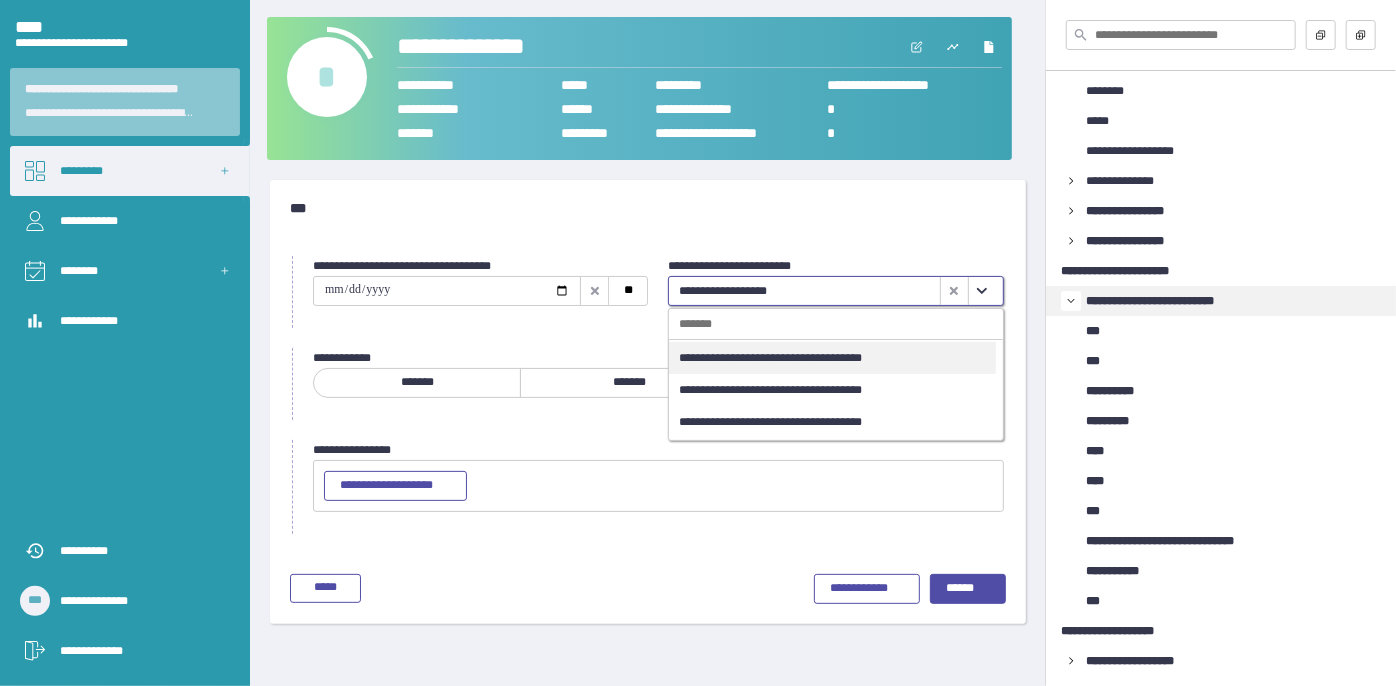 click on "**********" at bounding box center [832, 358] 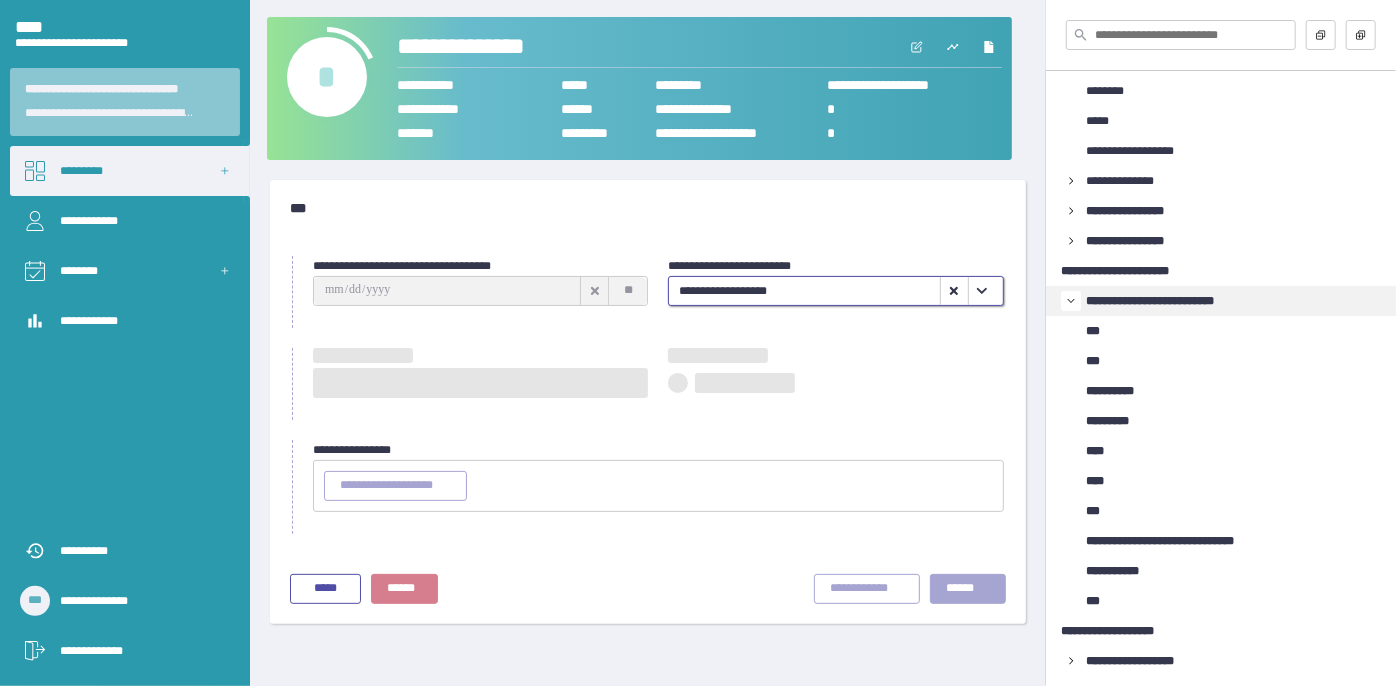 type on "**********" 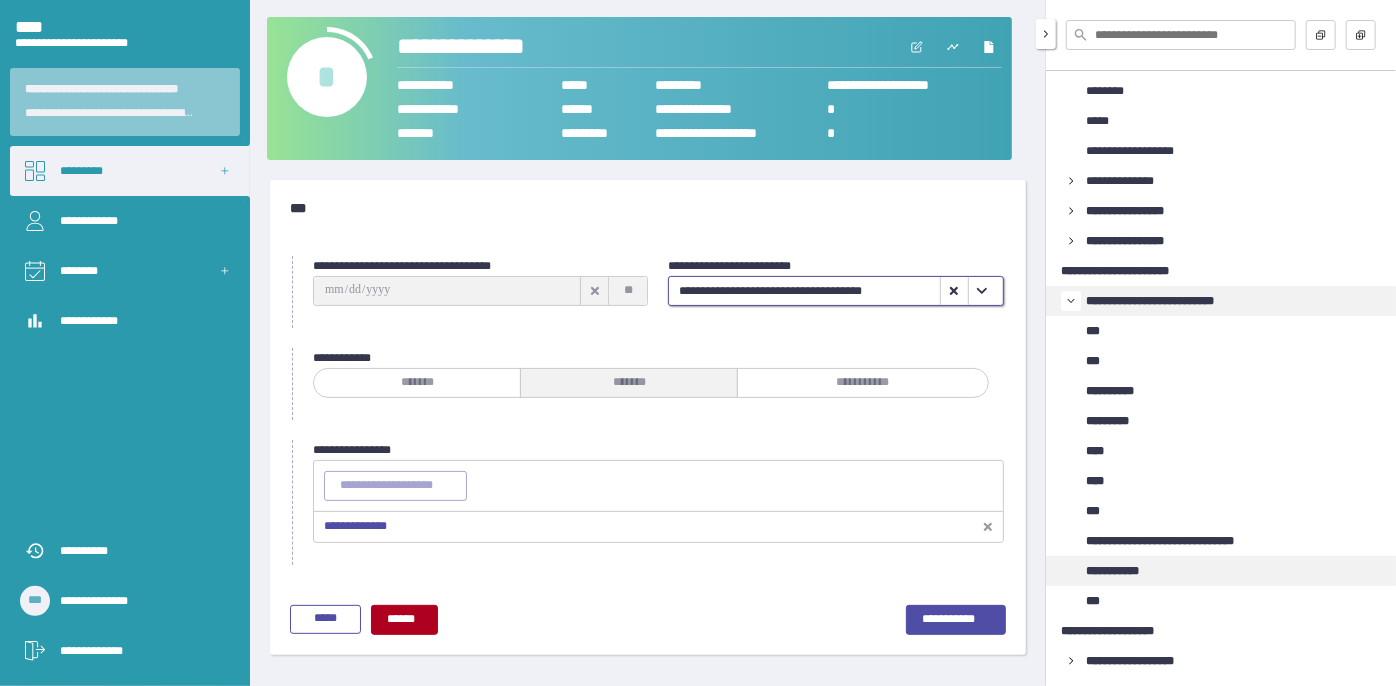 click on "**********" at bounding box center [1122, 571] 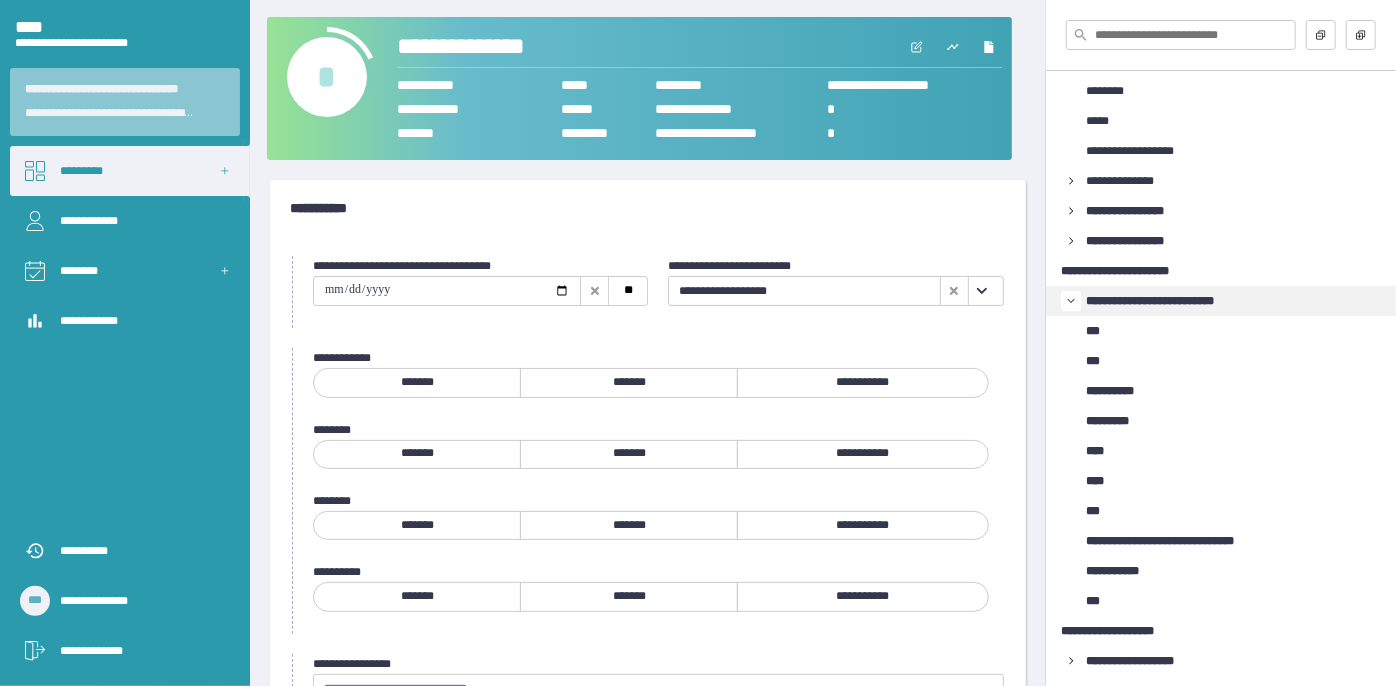 click 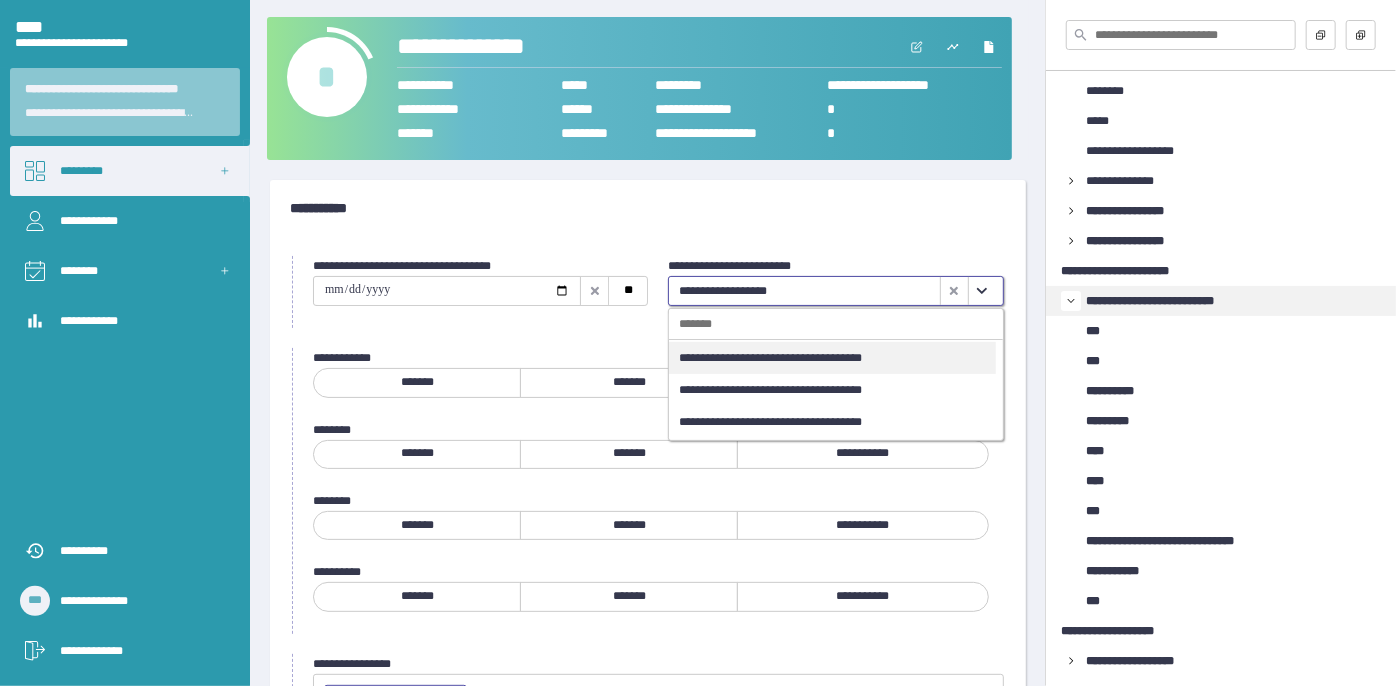 click on "**********" at bounding box center [832, 358] 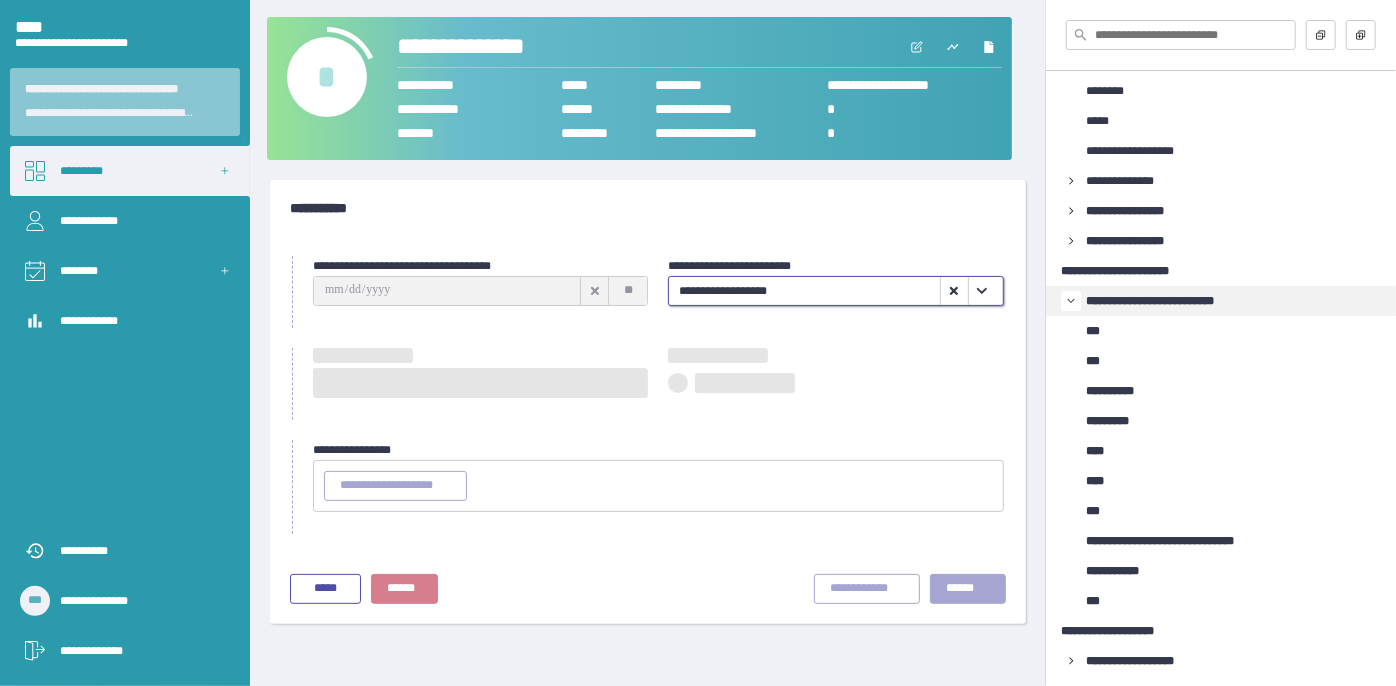 type on "**********" 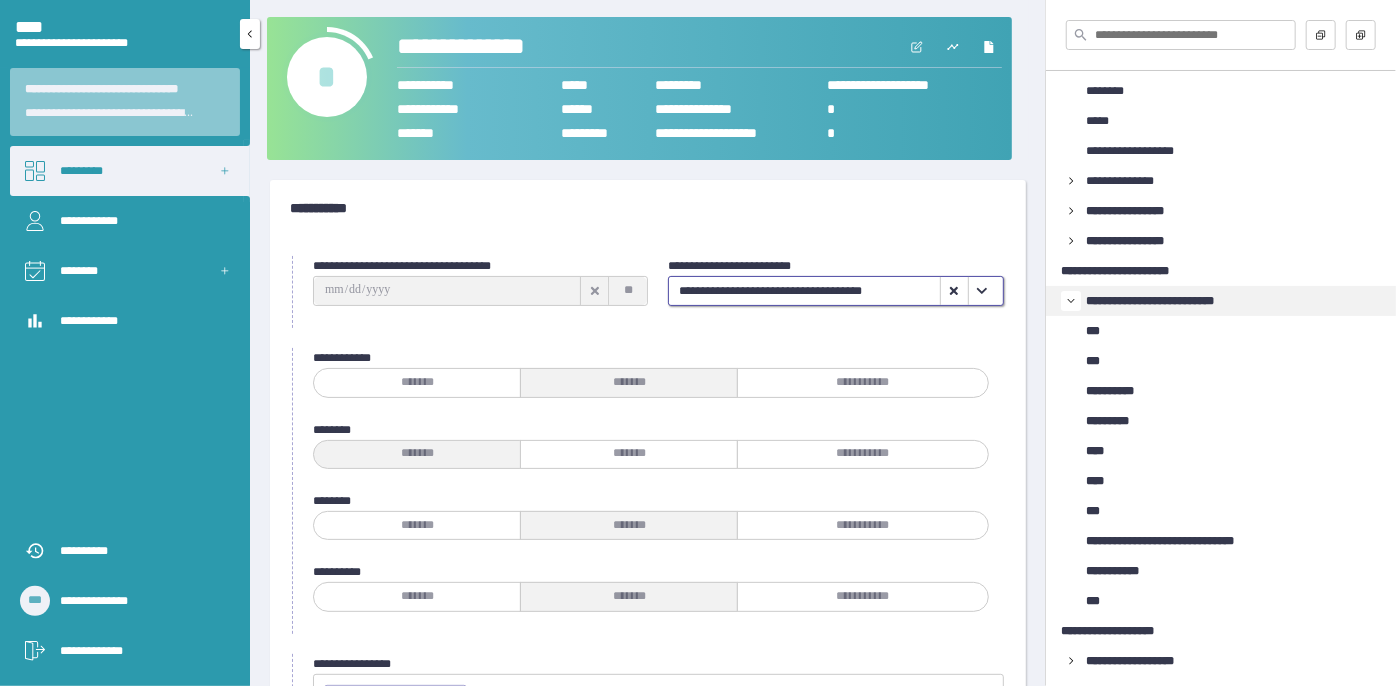 click on "*********" at bounding box center [130, 171] 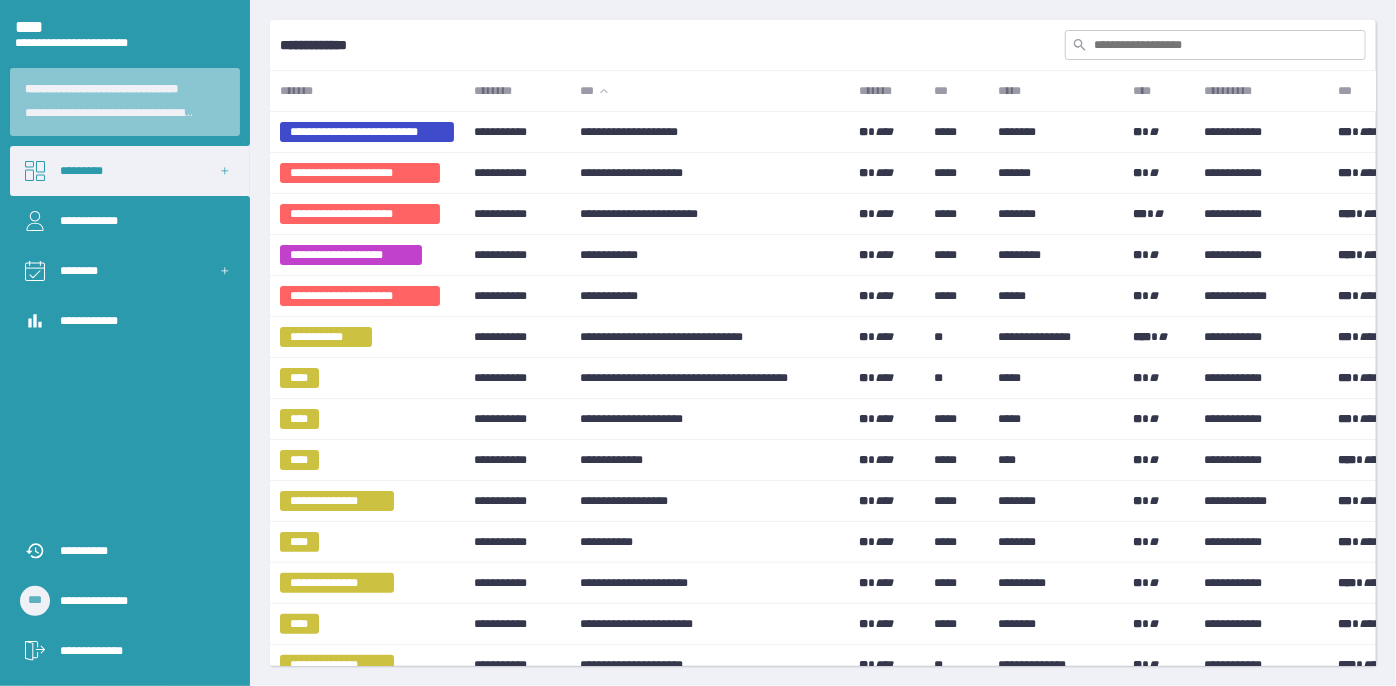 click at bounding box center [1215, 45] 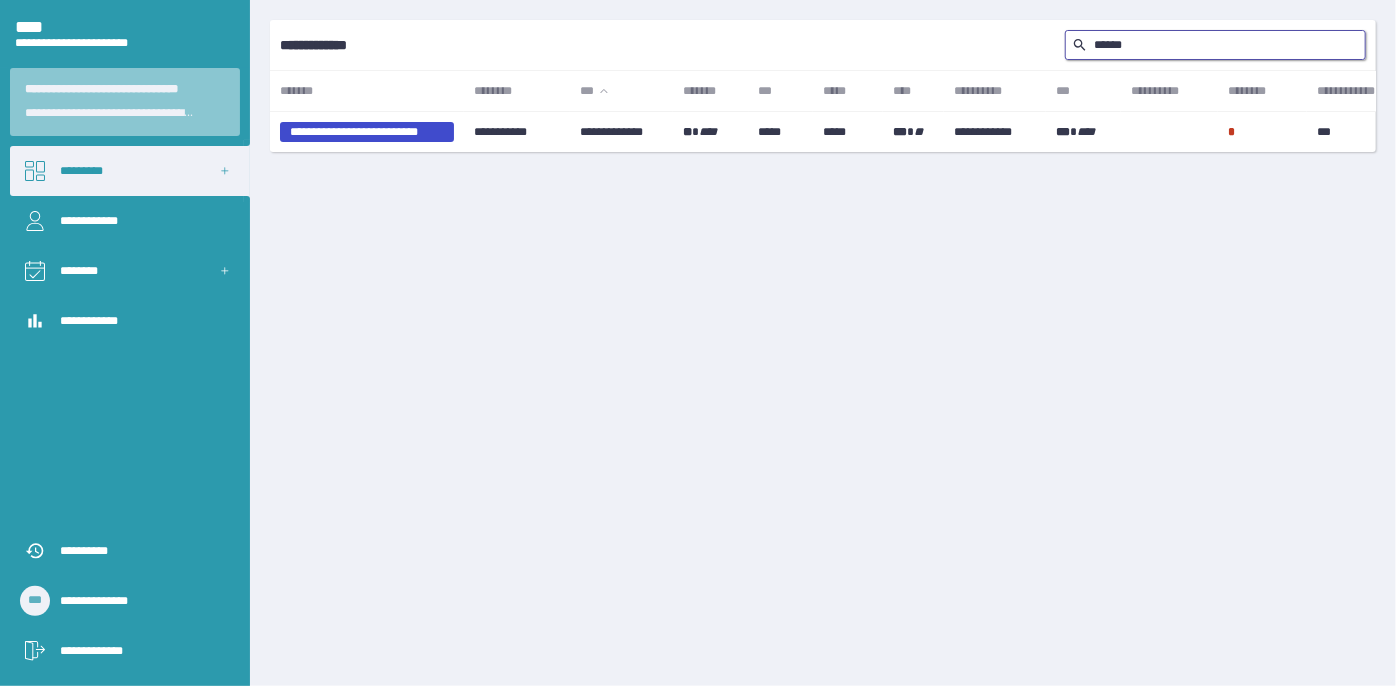 type on "*******" 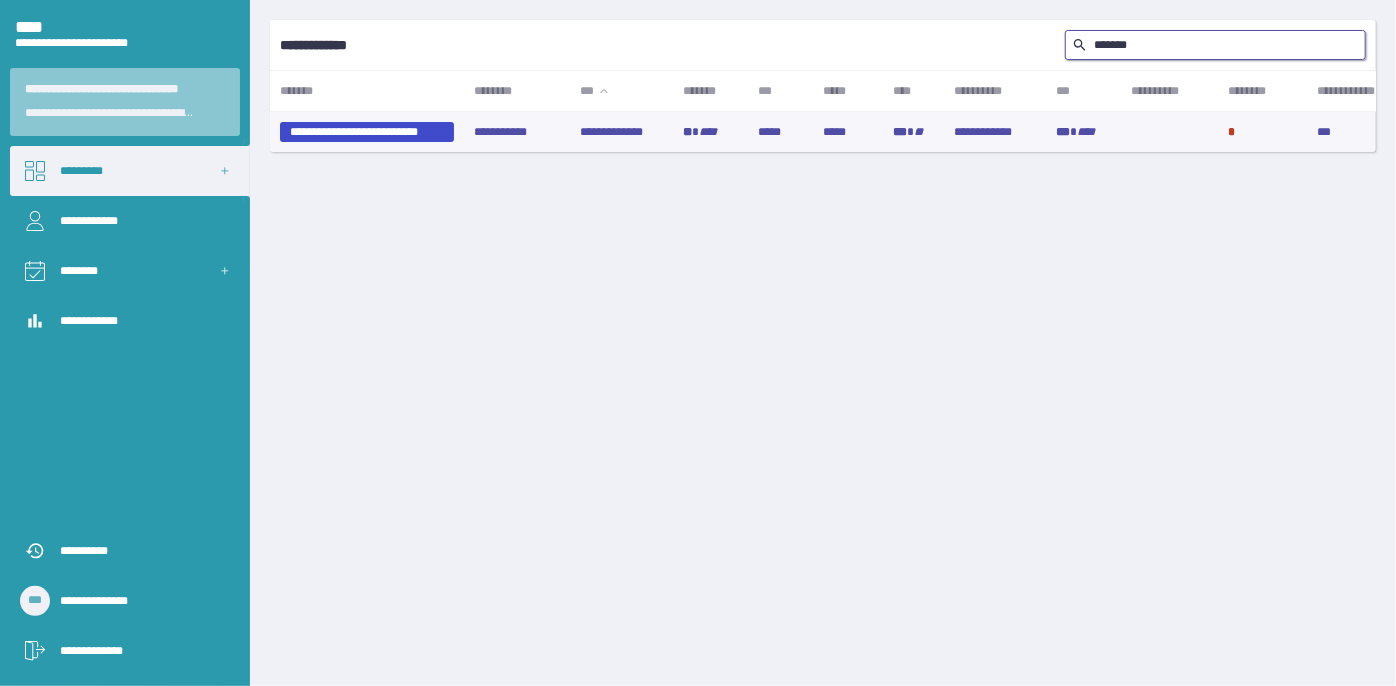 click on "**********" at bounding box center (621, 132) 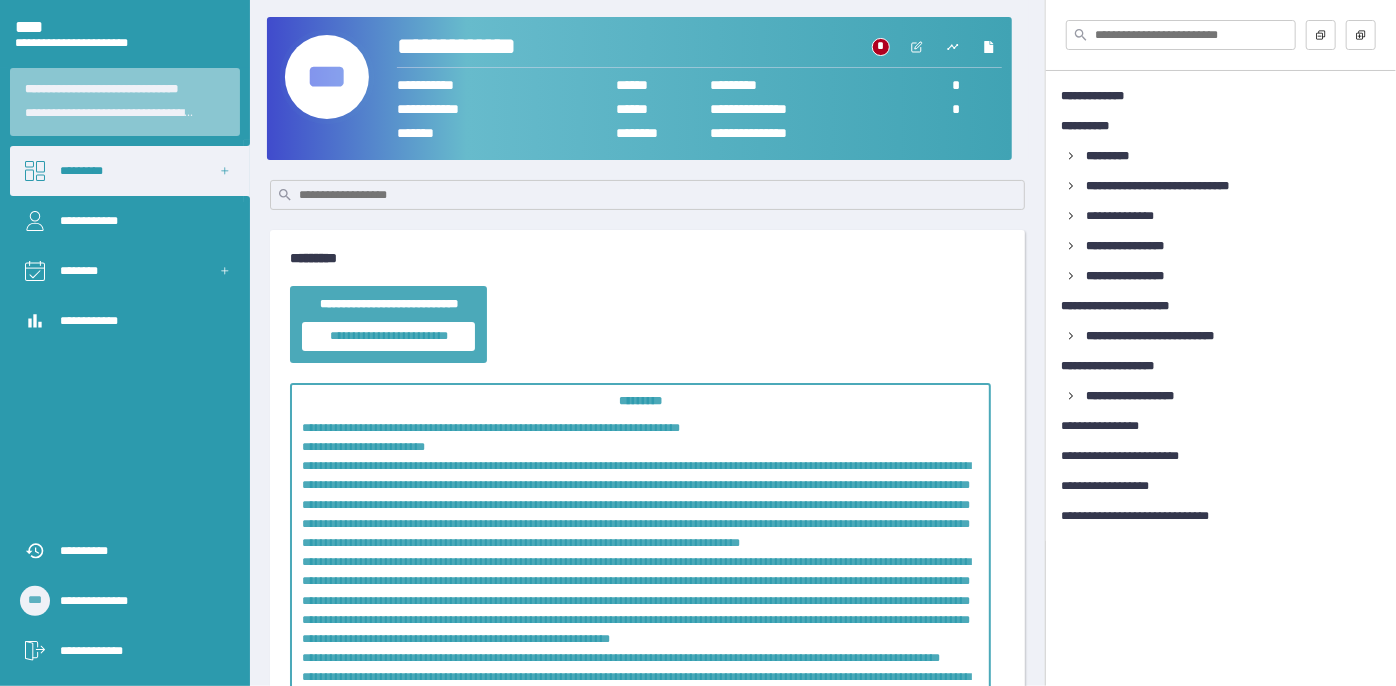 click on "***" at bounding box center (327, 77) 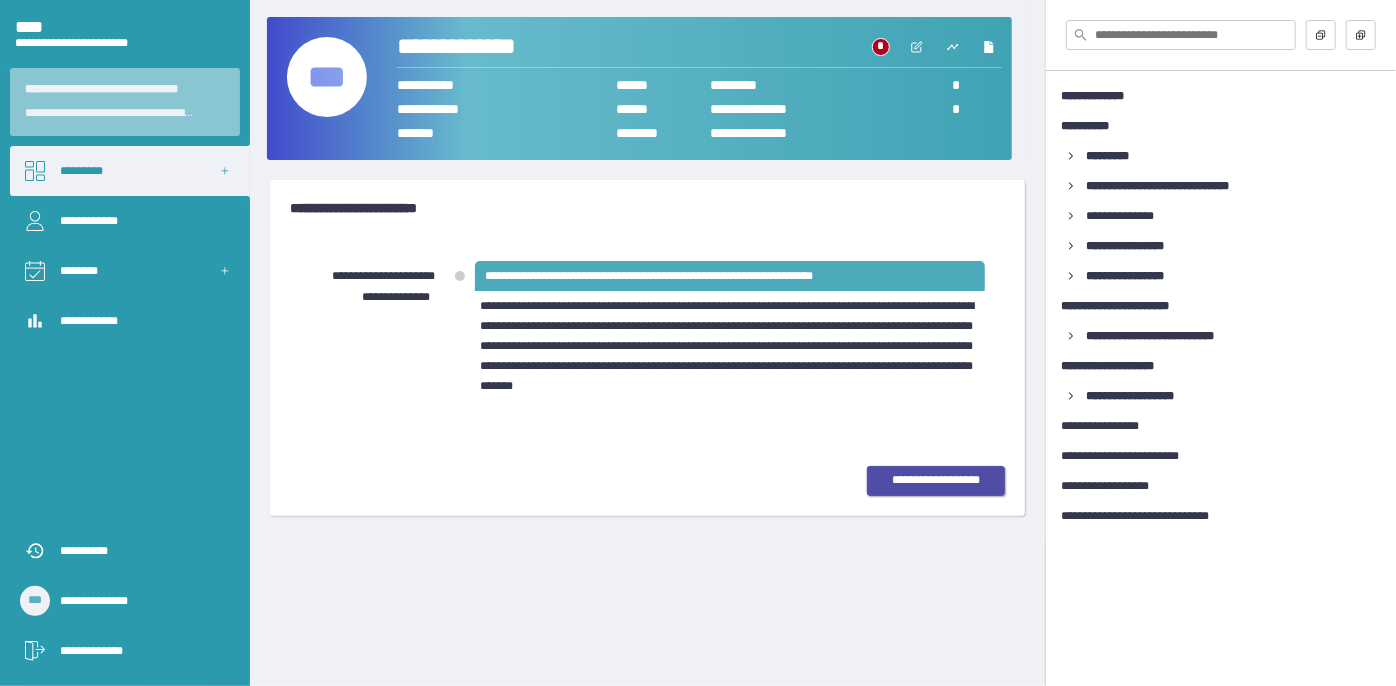 click on "**********" at bounding box center [936, 480] 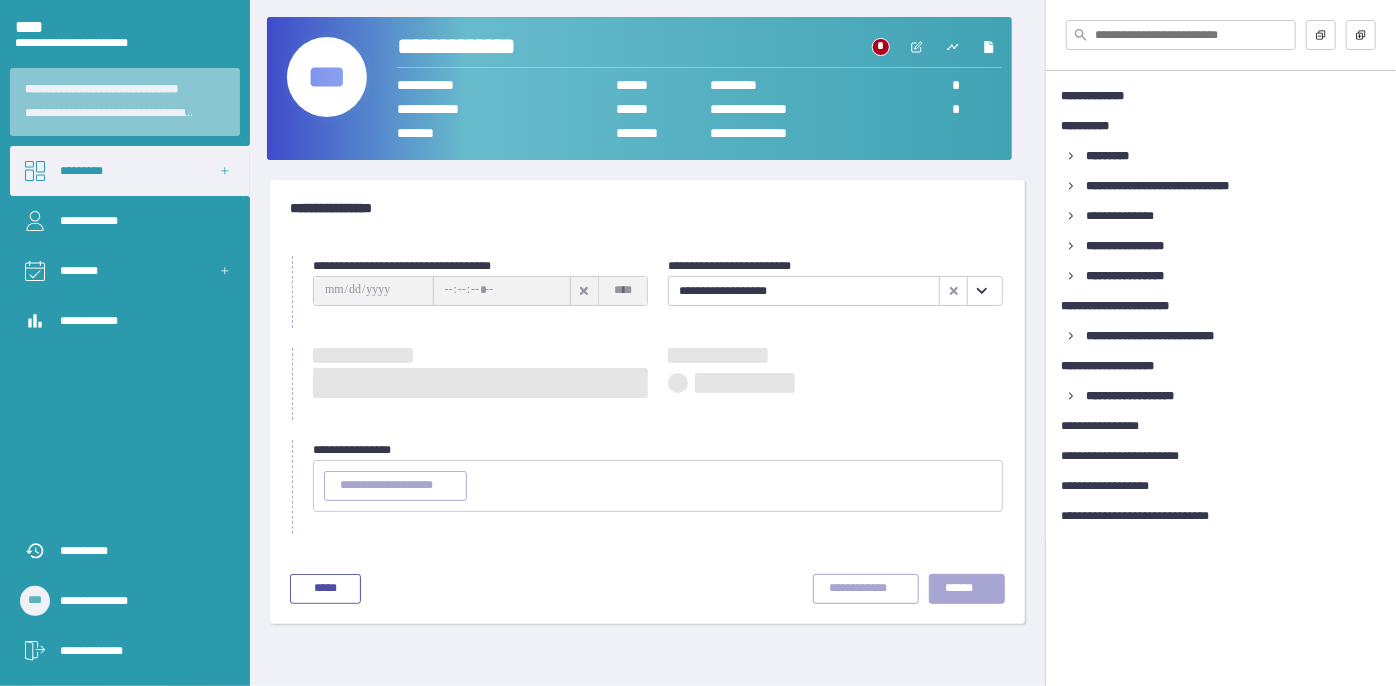 type on "**********" 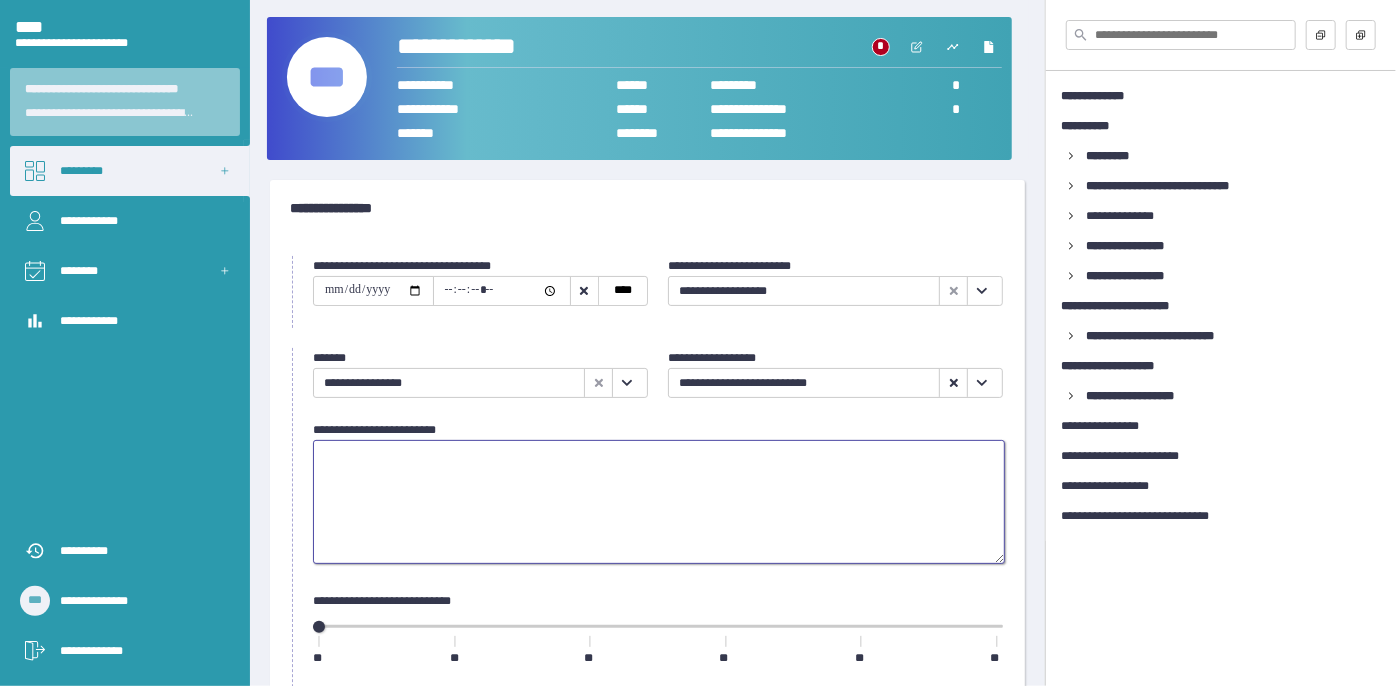 click at bounding box center [659, 502] 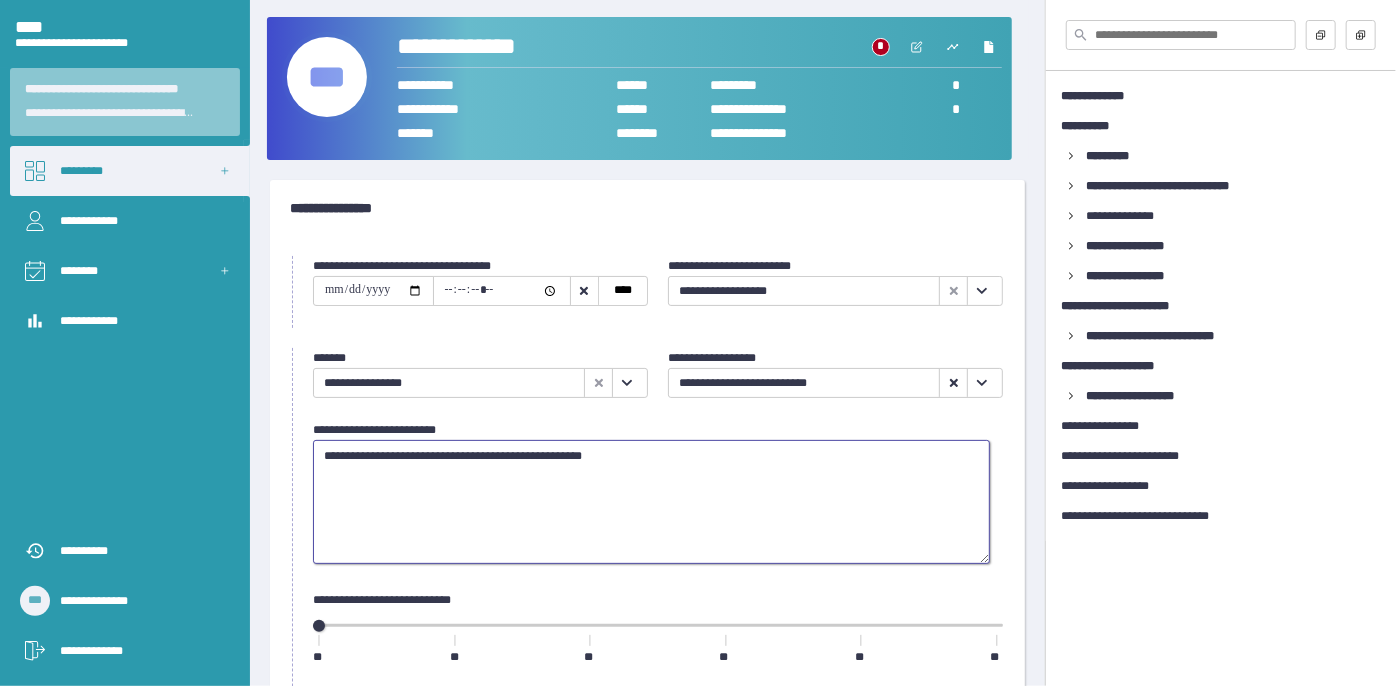 type on "**********" 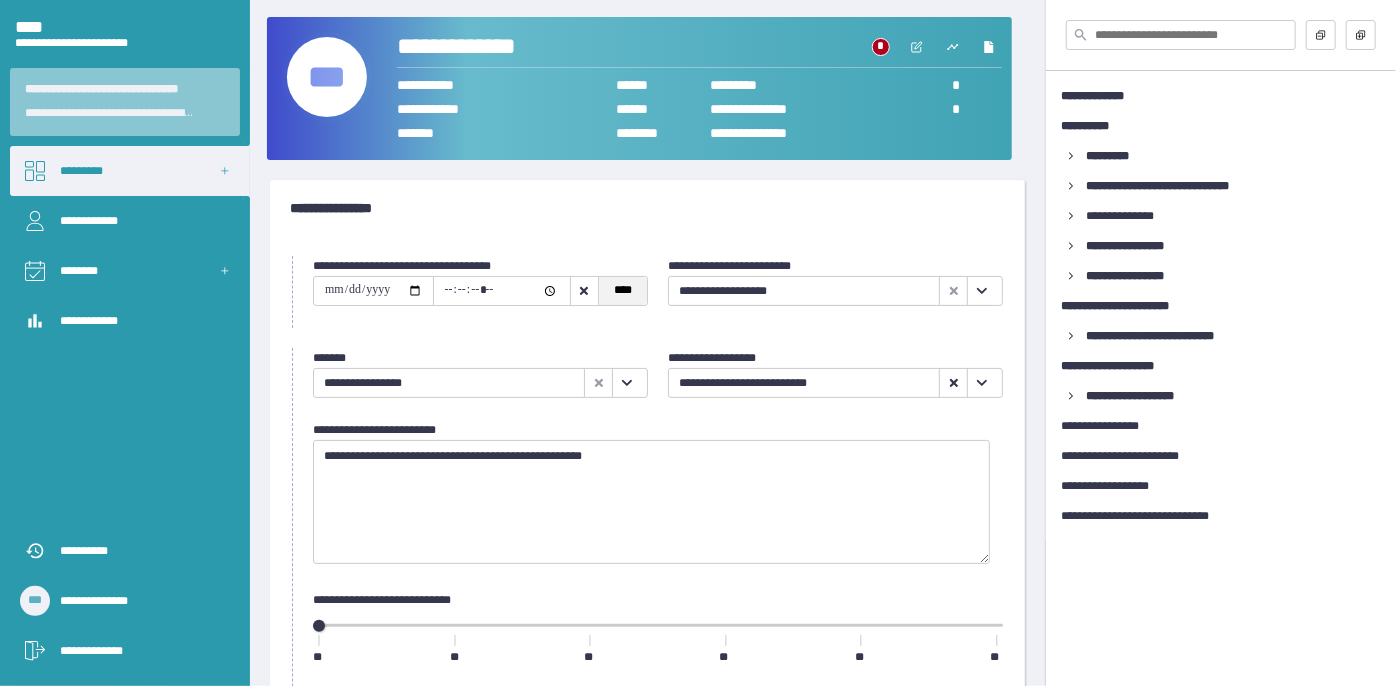click on "****" at bounding box center (622, 291) 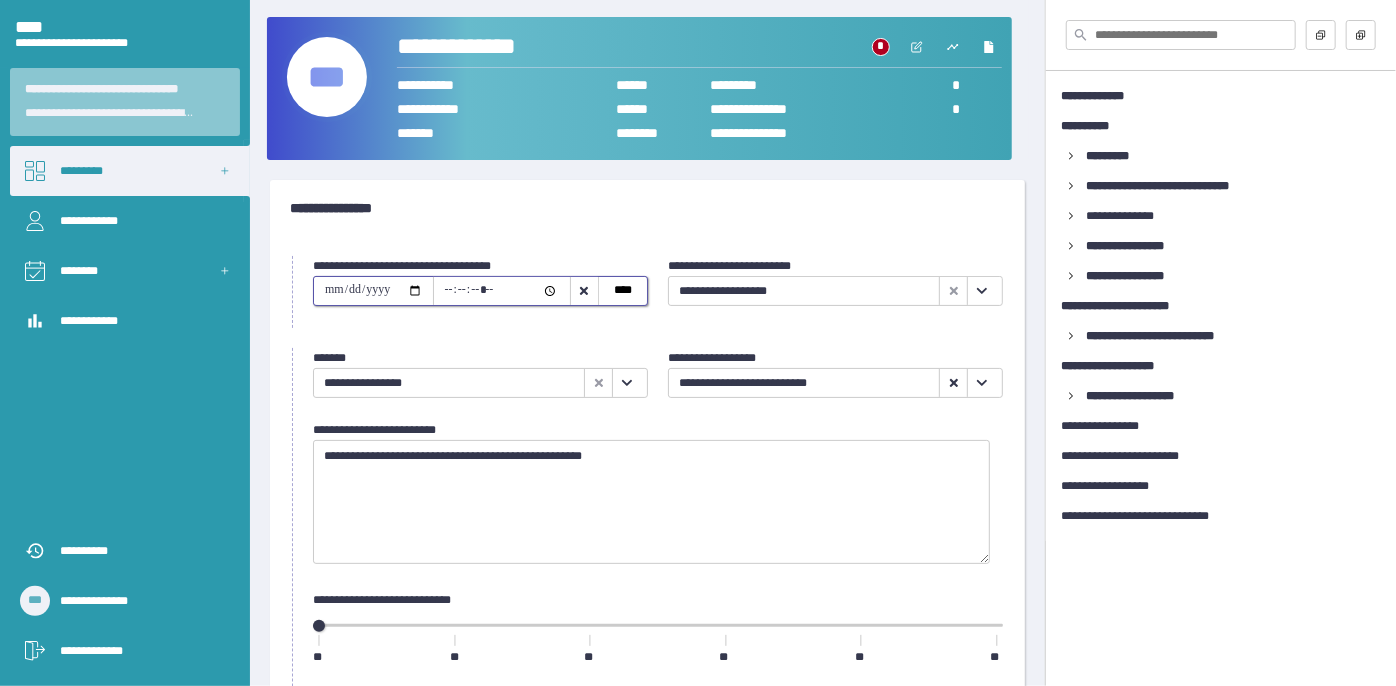 click on "**********" at bounding box center (658, 384) 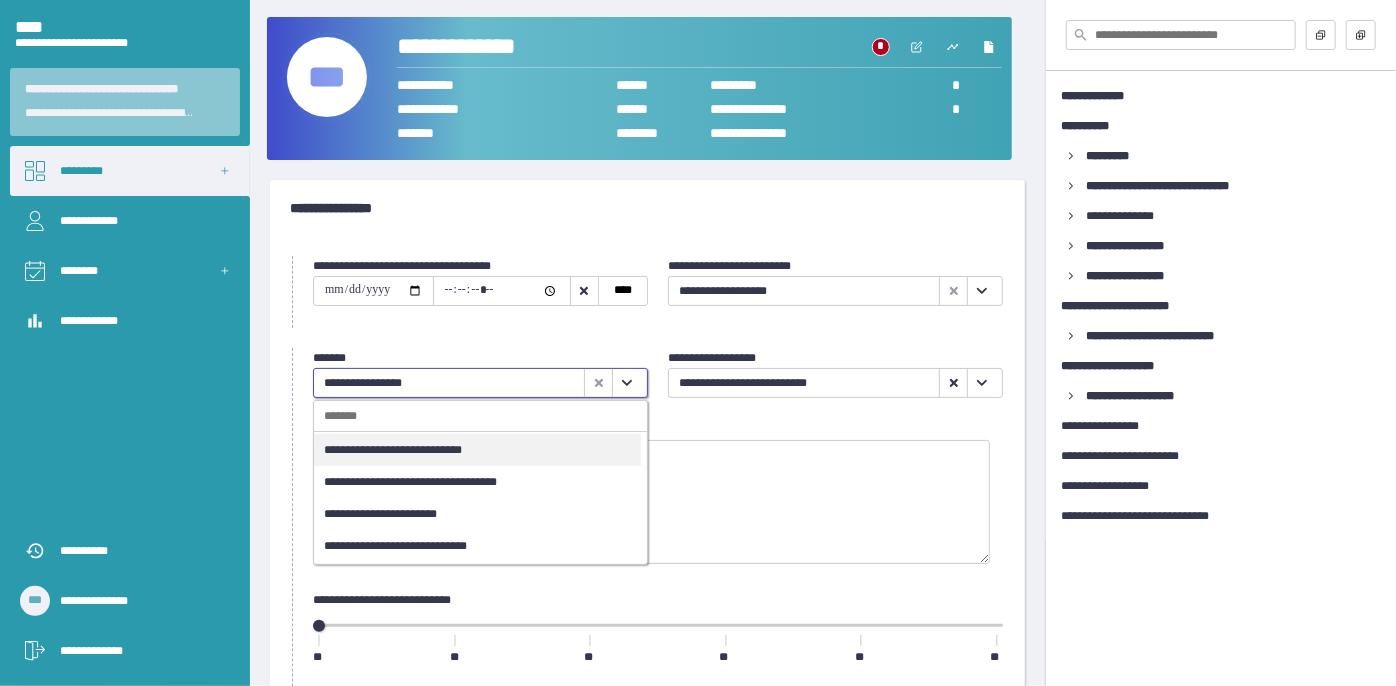 click at bounding box center (626, 383) 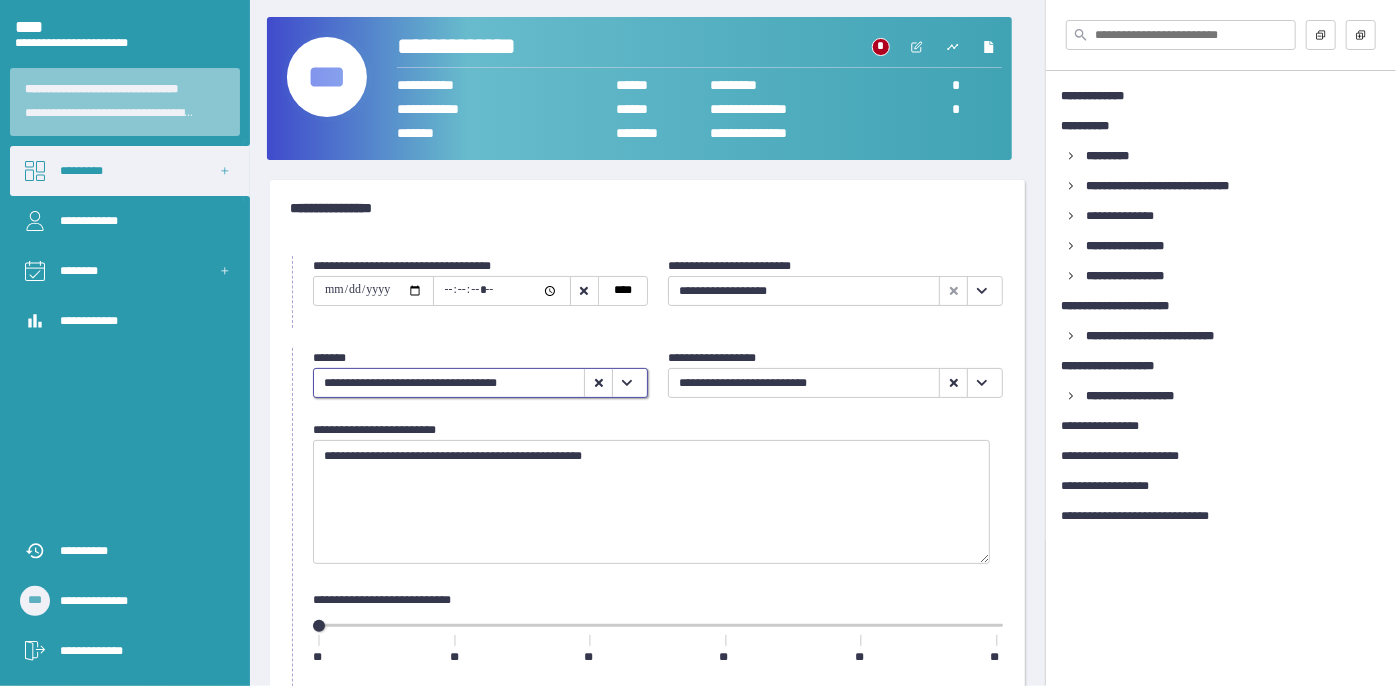 click 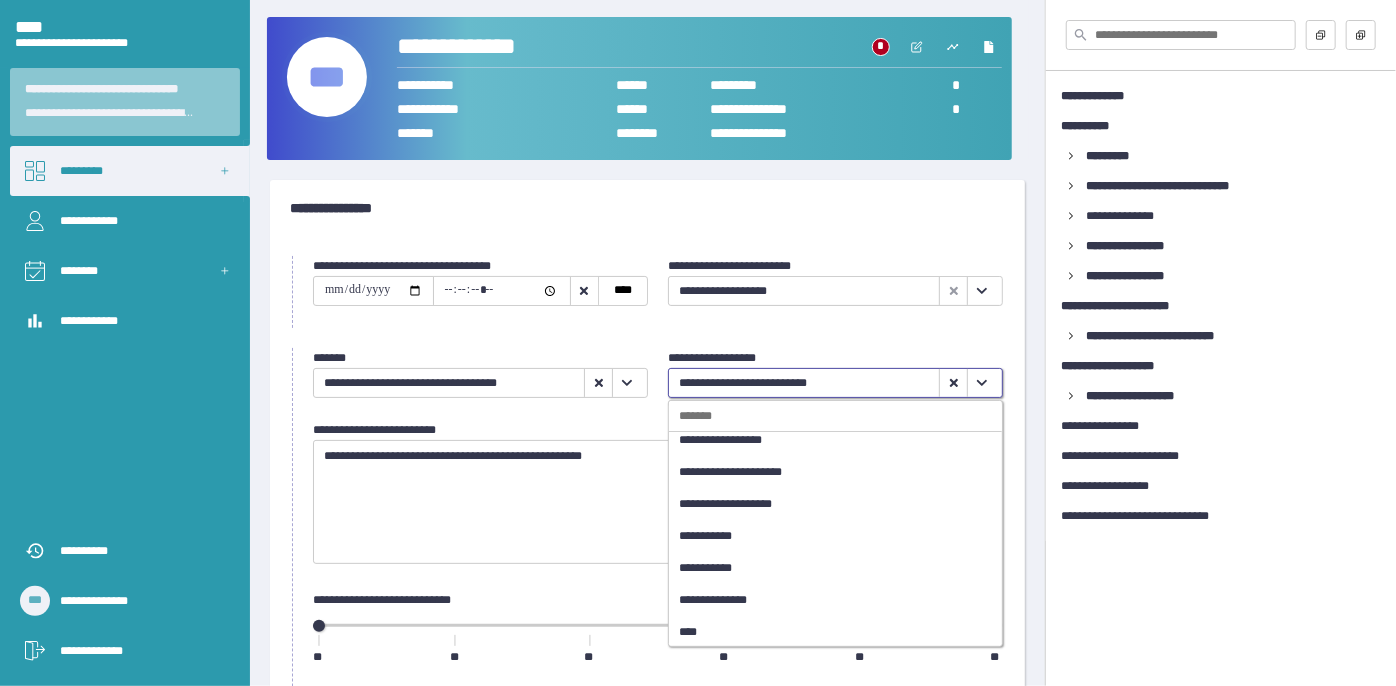 scroll, scrollTop: 109, scrollLeft: 0, axis: vertical 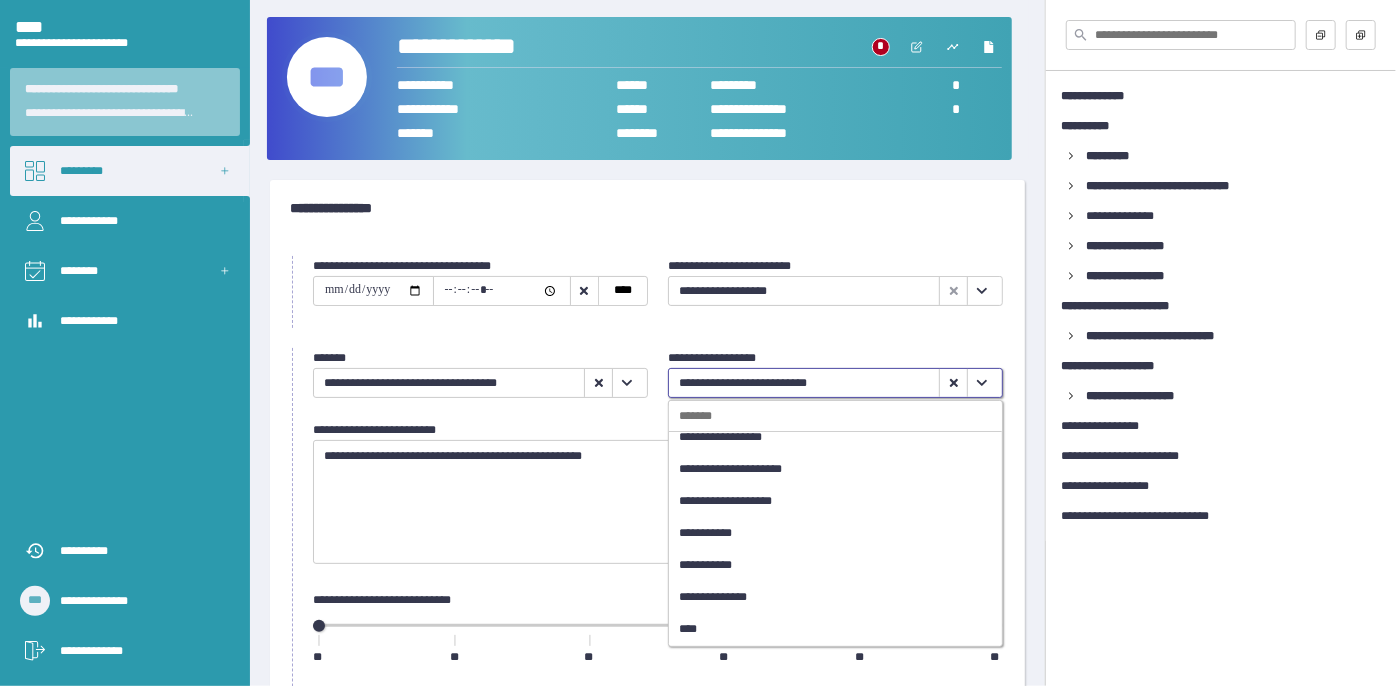 click on "****" at bounding box center (825, 629) 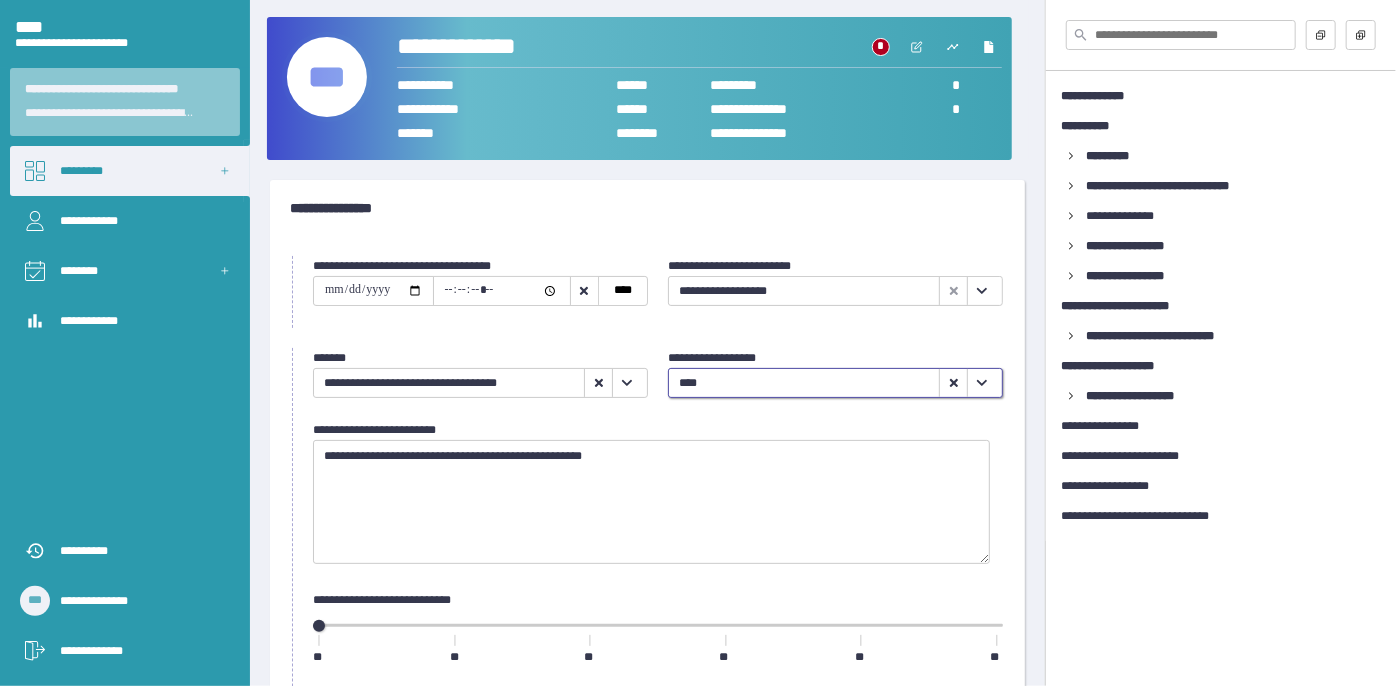 scroll, scrollTop: 366, scrollLeft: 0, axis: vertical 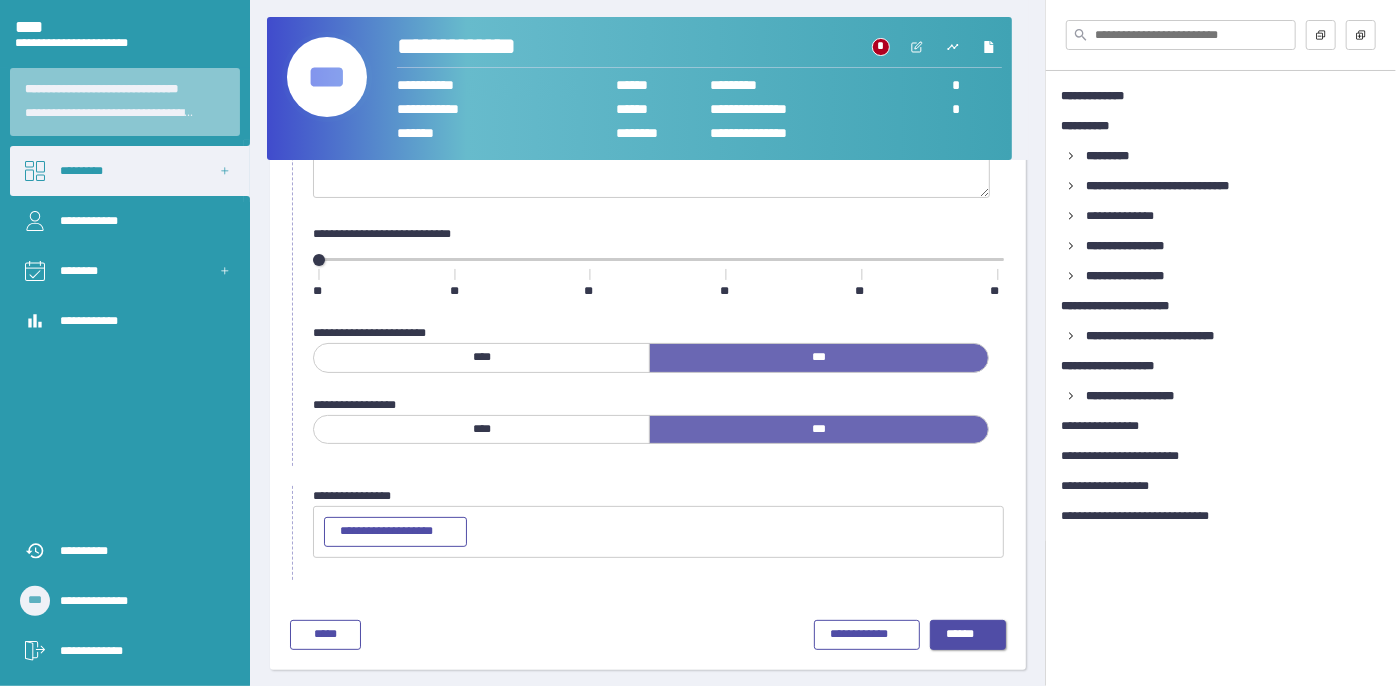 click on "******" at bounding box center (968, 635) 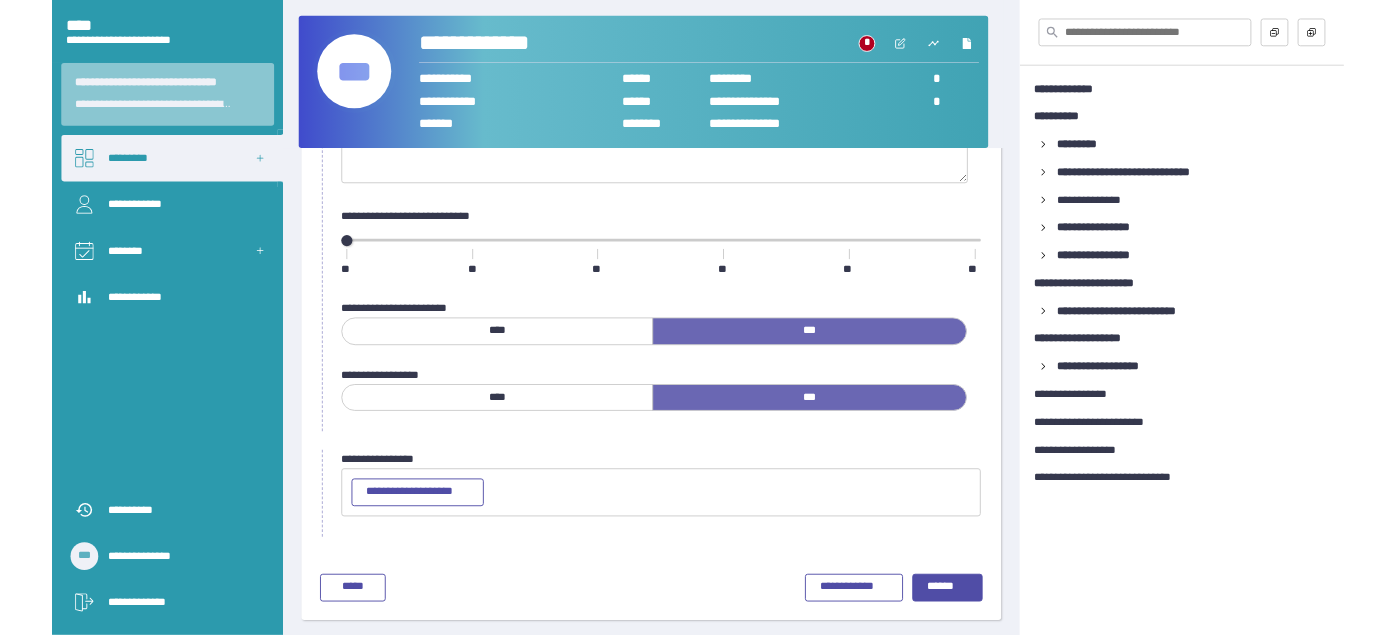 scroll, scrollTop: 0, scrollLeft: 0, axis: both 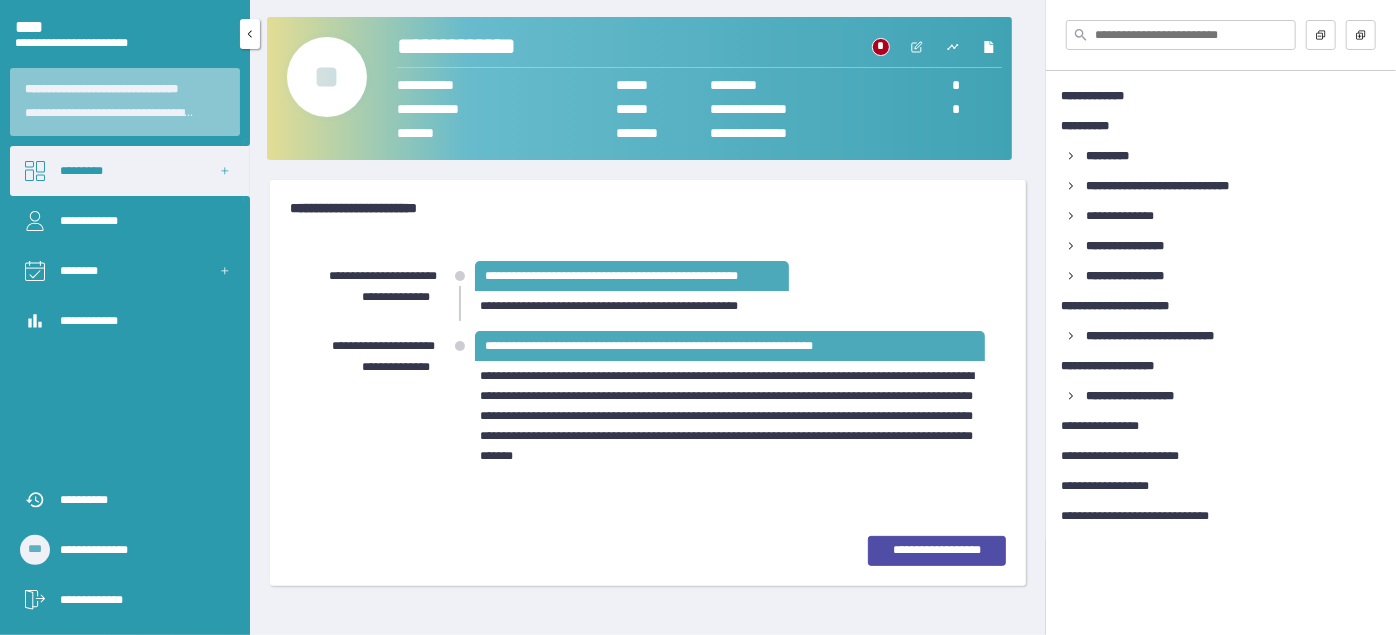 click on "**********" at bounding box center [140, 600] 